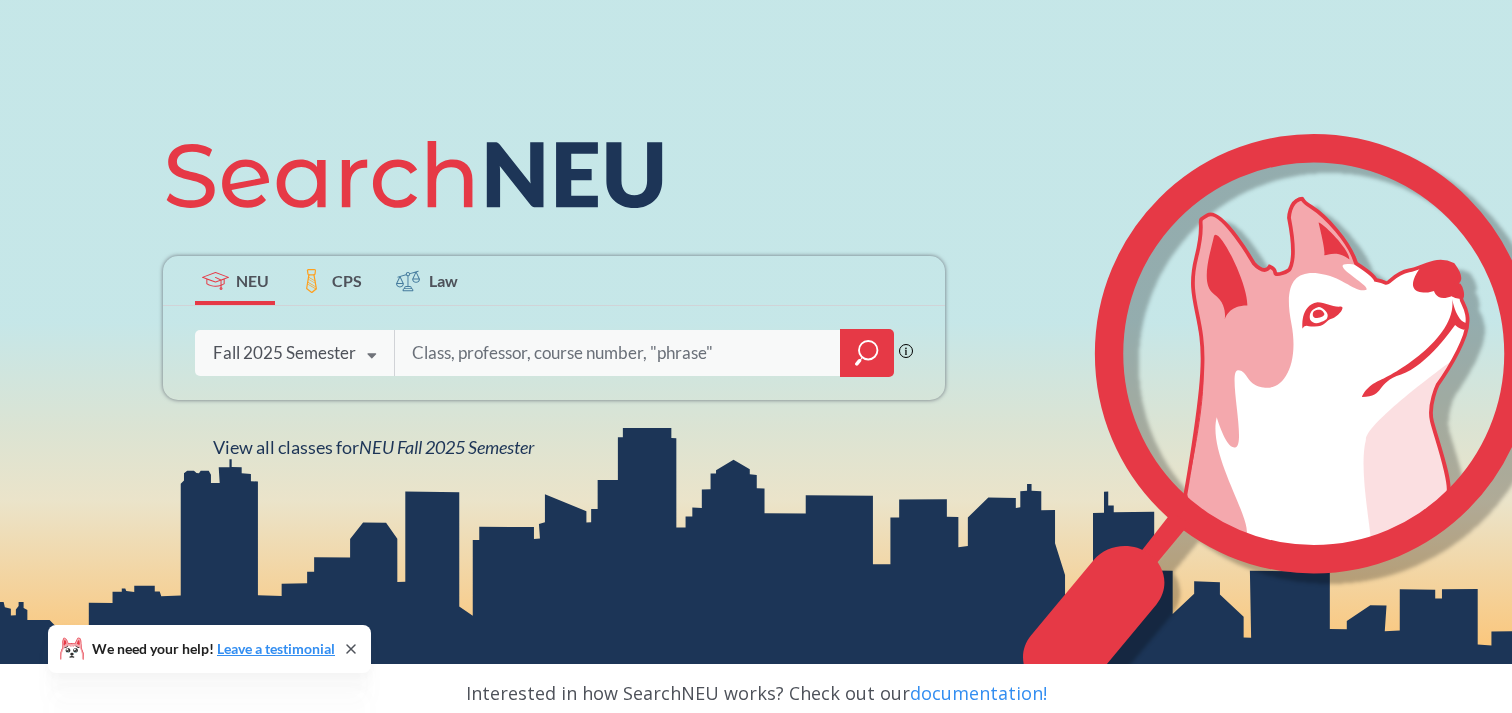 scroll, scrollTop: 0, scrollLeft: 0, axis: both 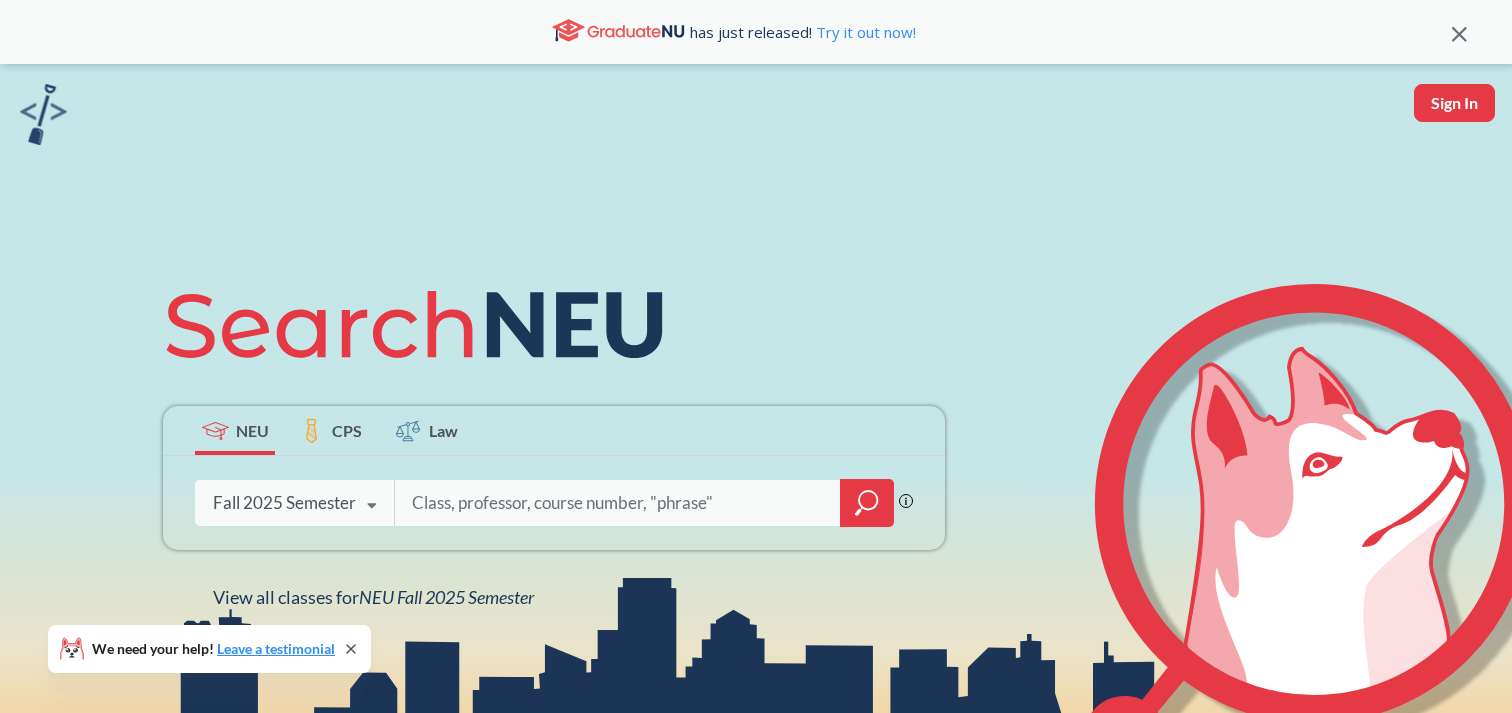 click on "Sign In" at bounding box center [1454, 103] 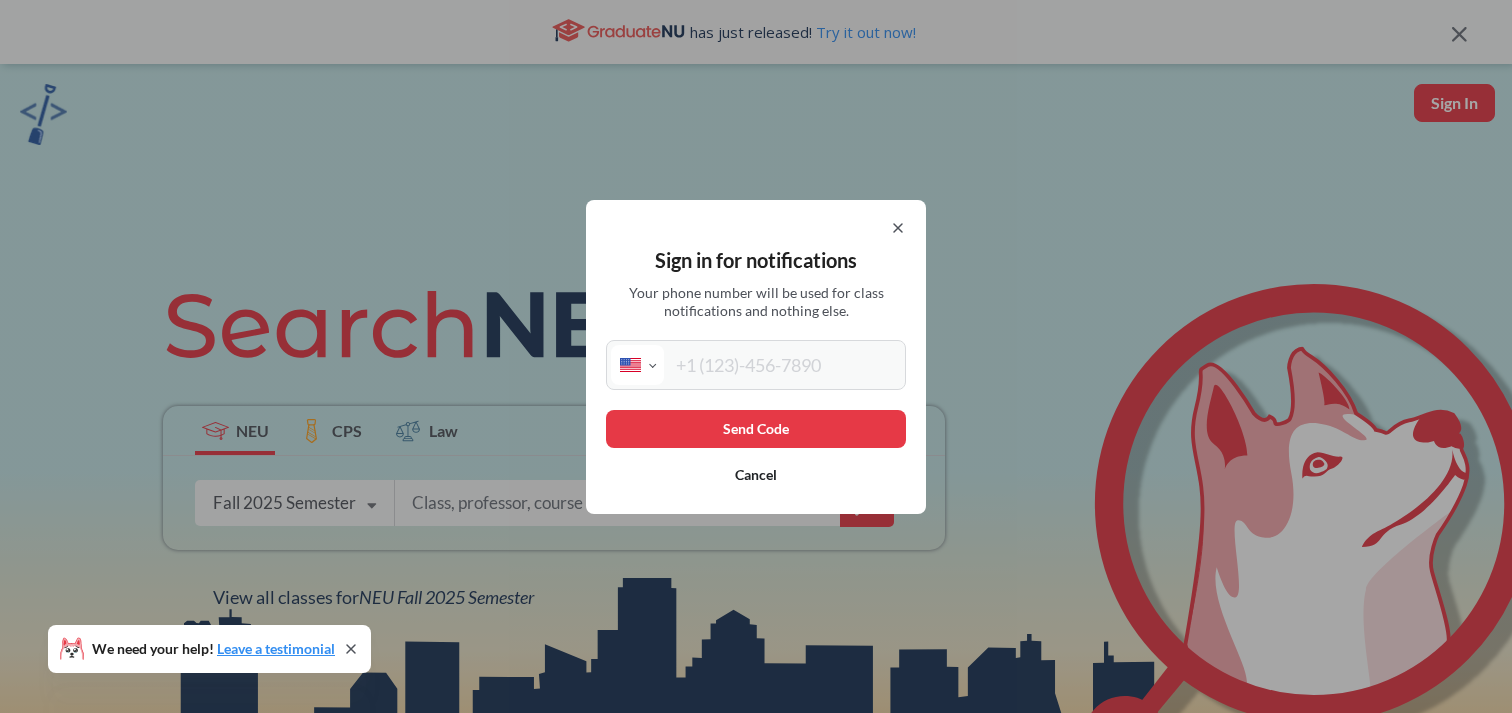 type 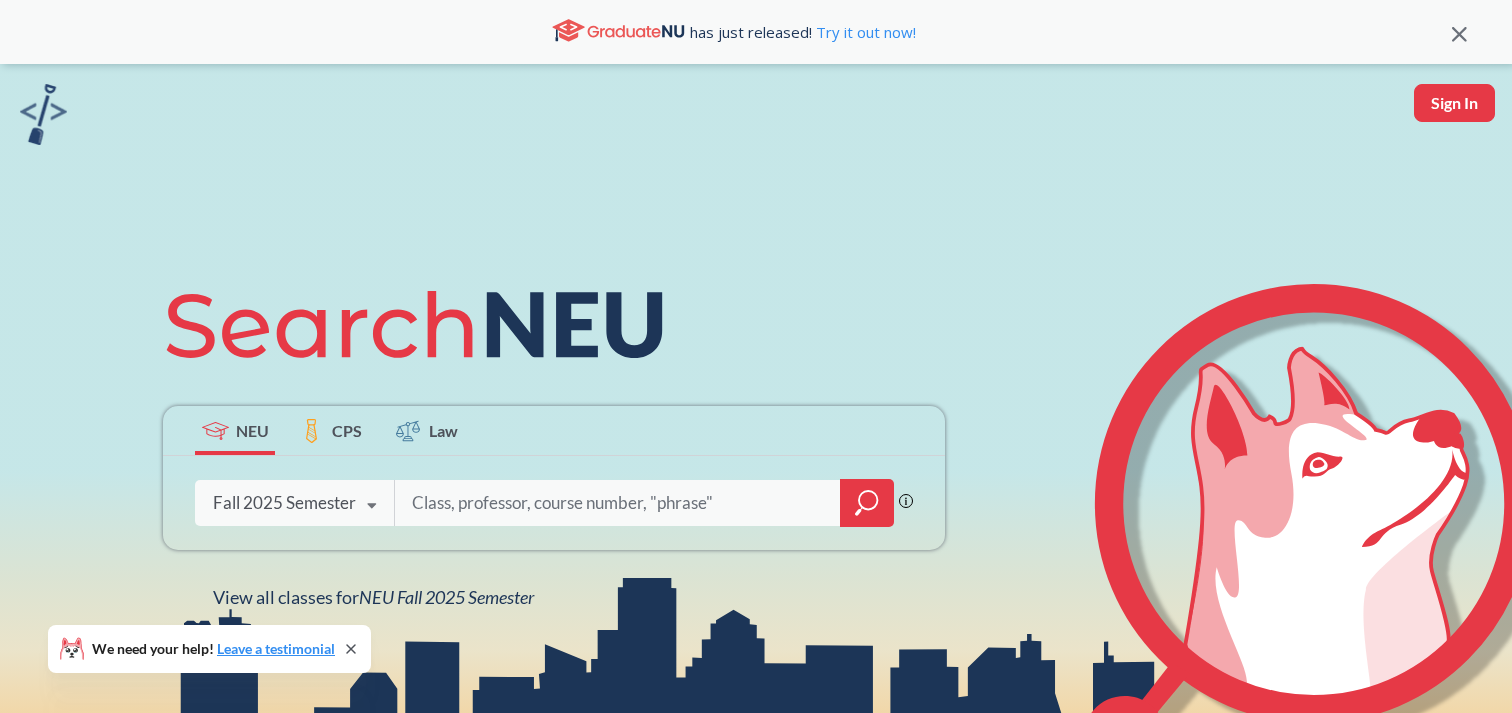 click at bounding box center (618, 503) 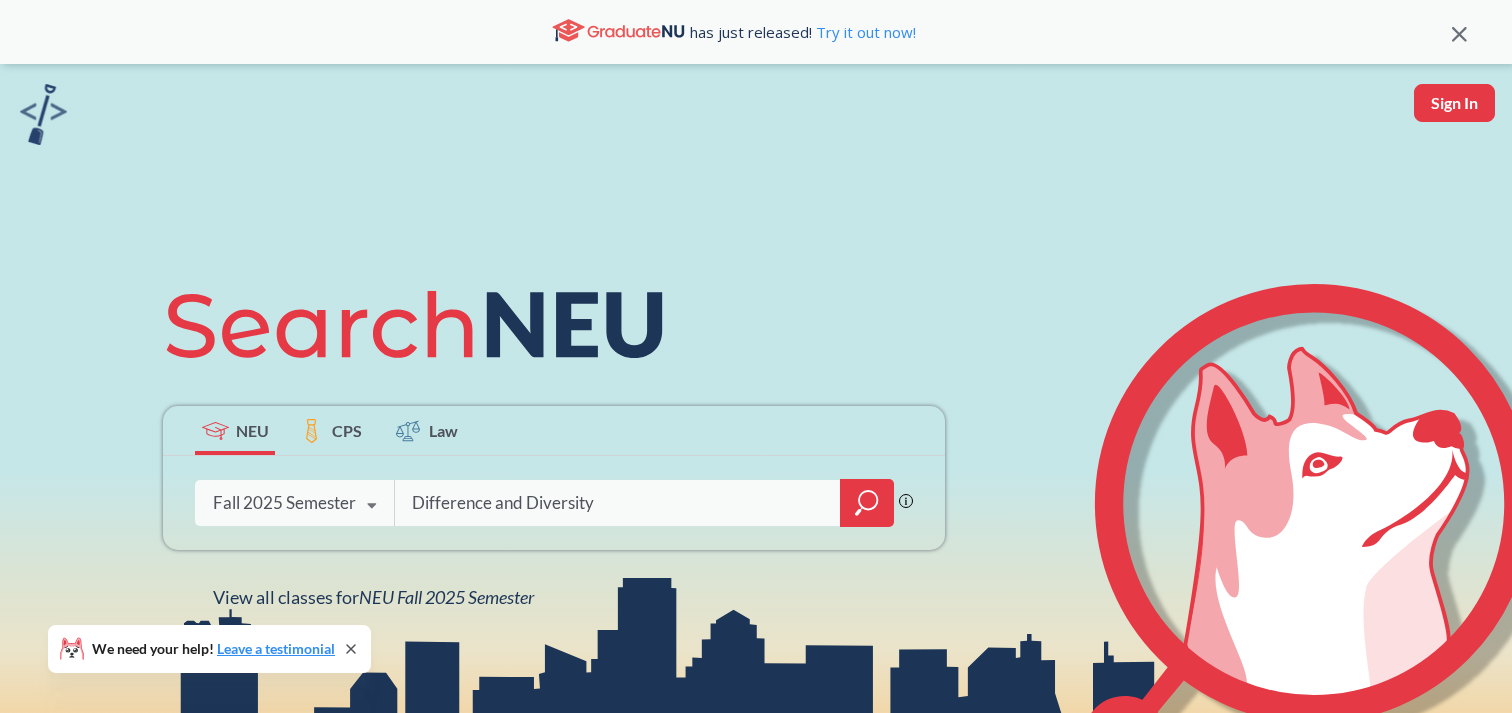 type on "Difference and Diversity" 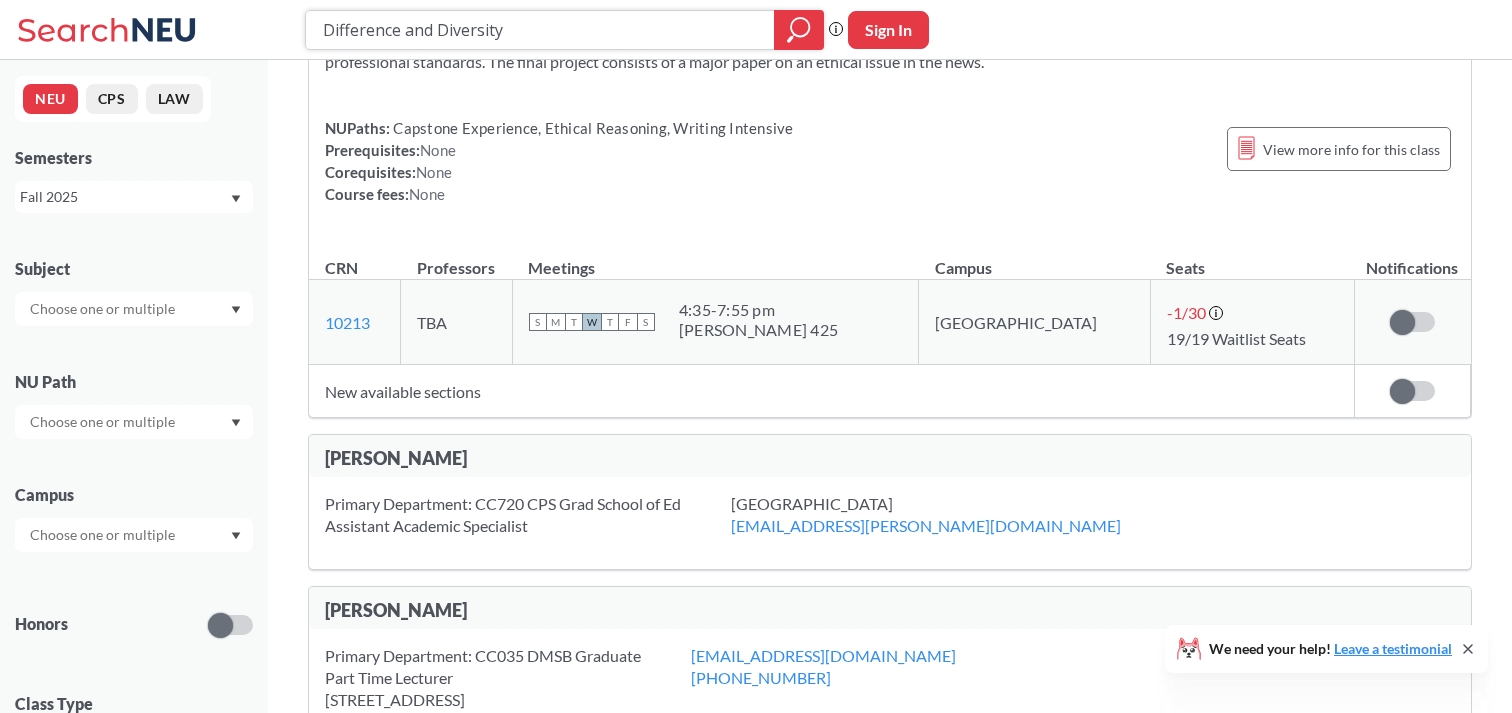 scroll, scrollTop: 1427, scrollLeft: 0, axis: vertical 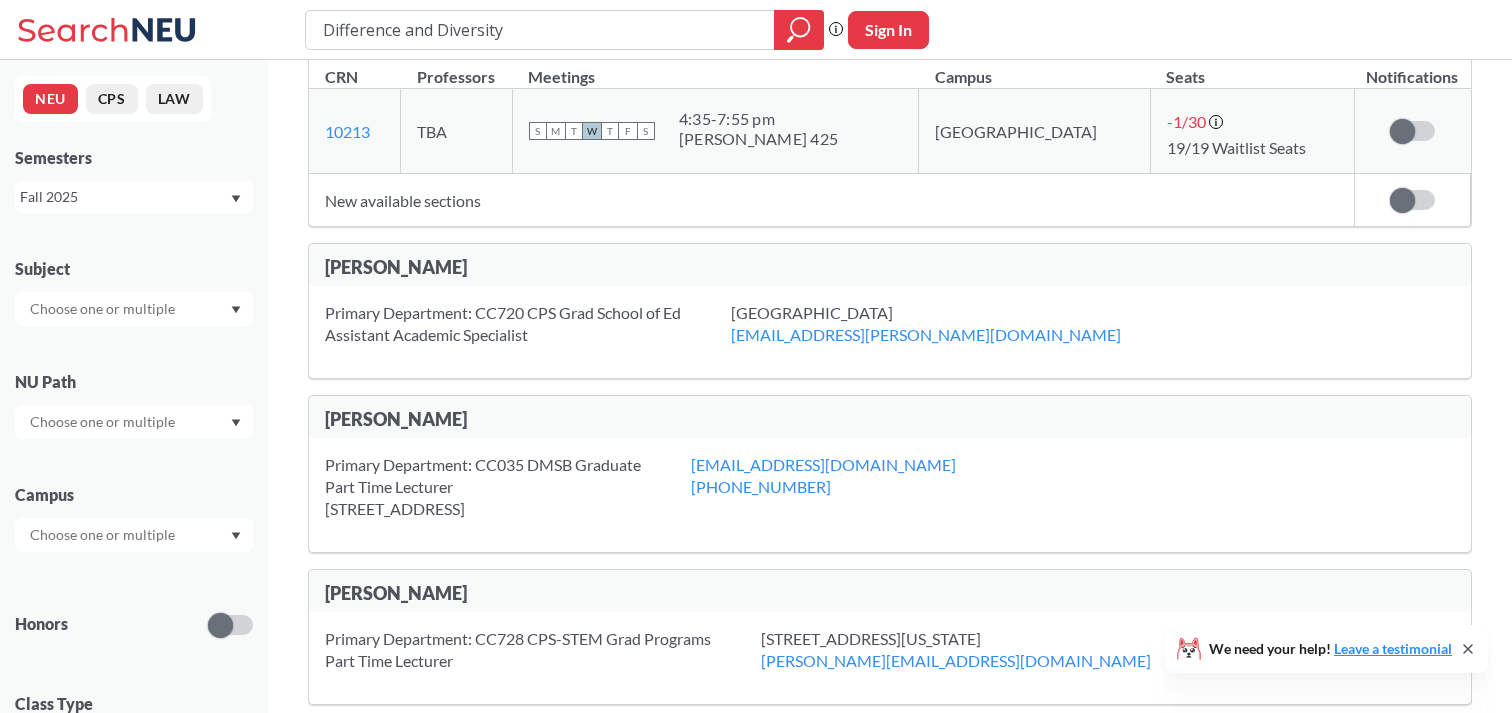 click at bounding box center [104, 422] 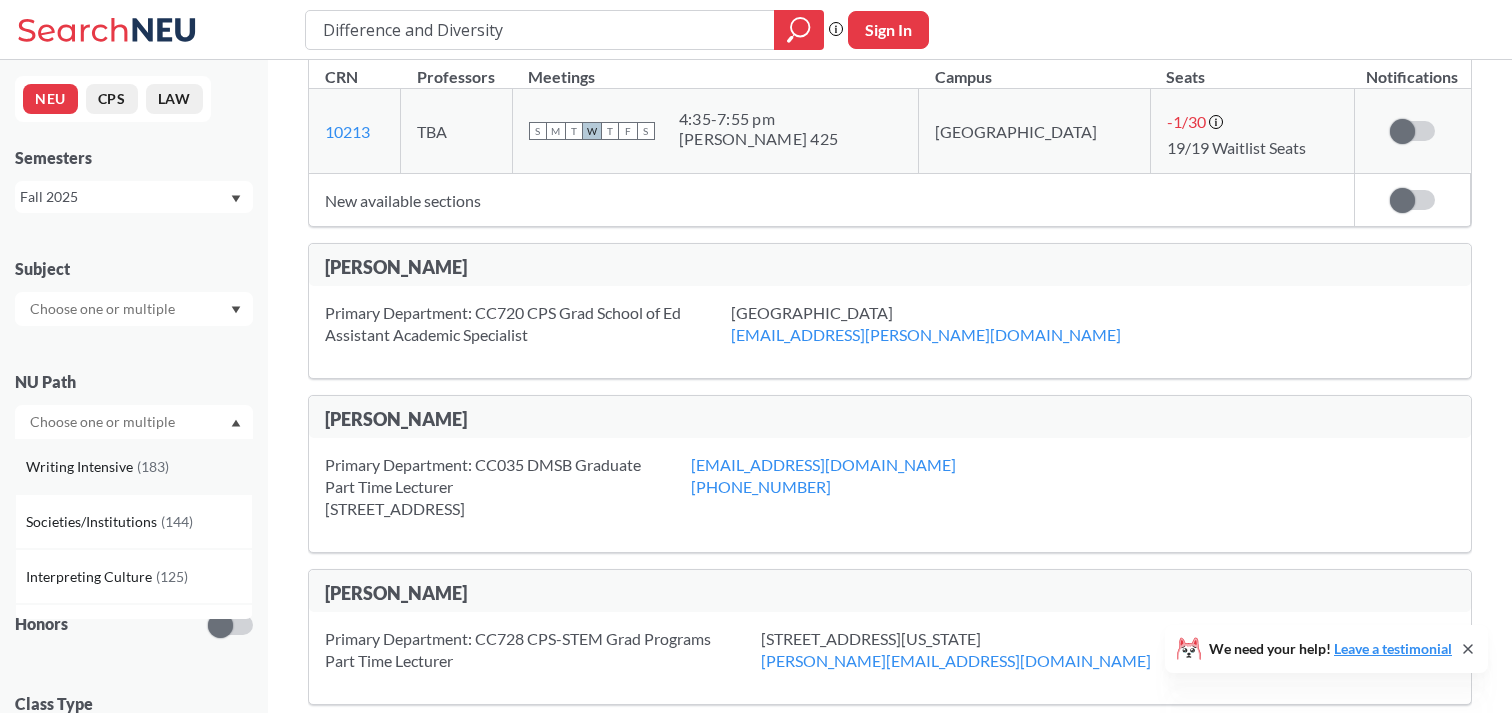 paste on "Difference and Diversity" 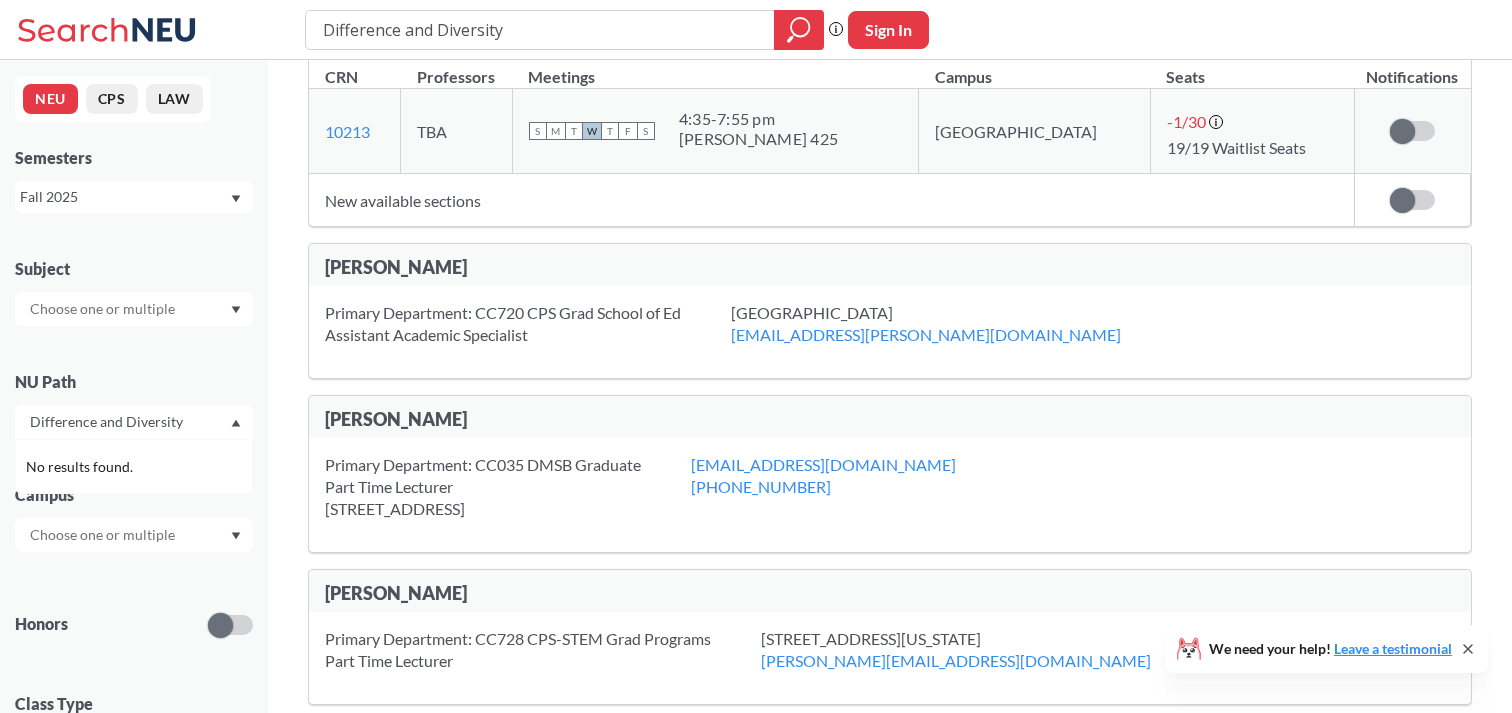 scroll, scrollTop: 0, scrollLeft: 1, axis: horizontal 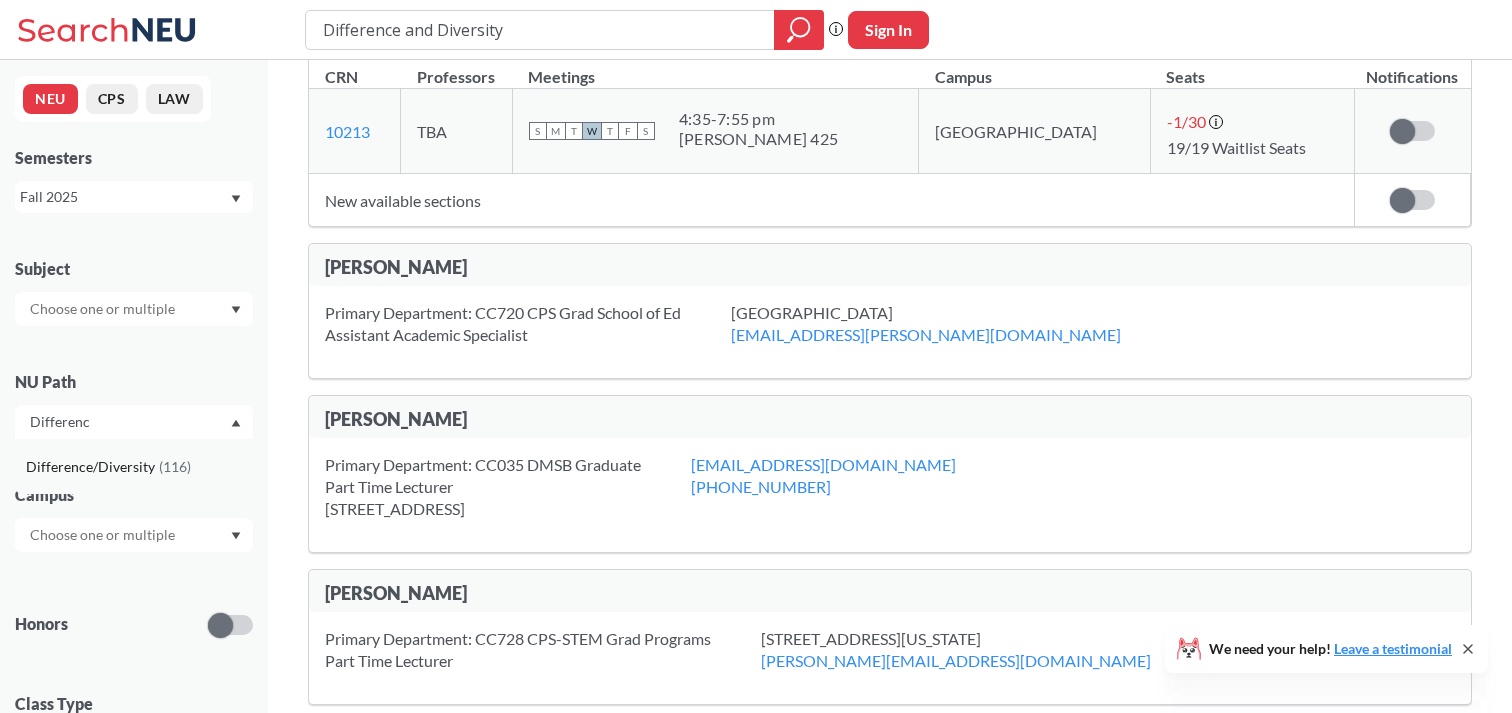 type on "Differenc" 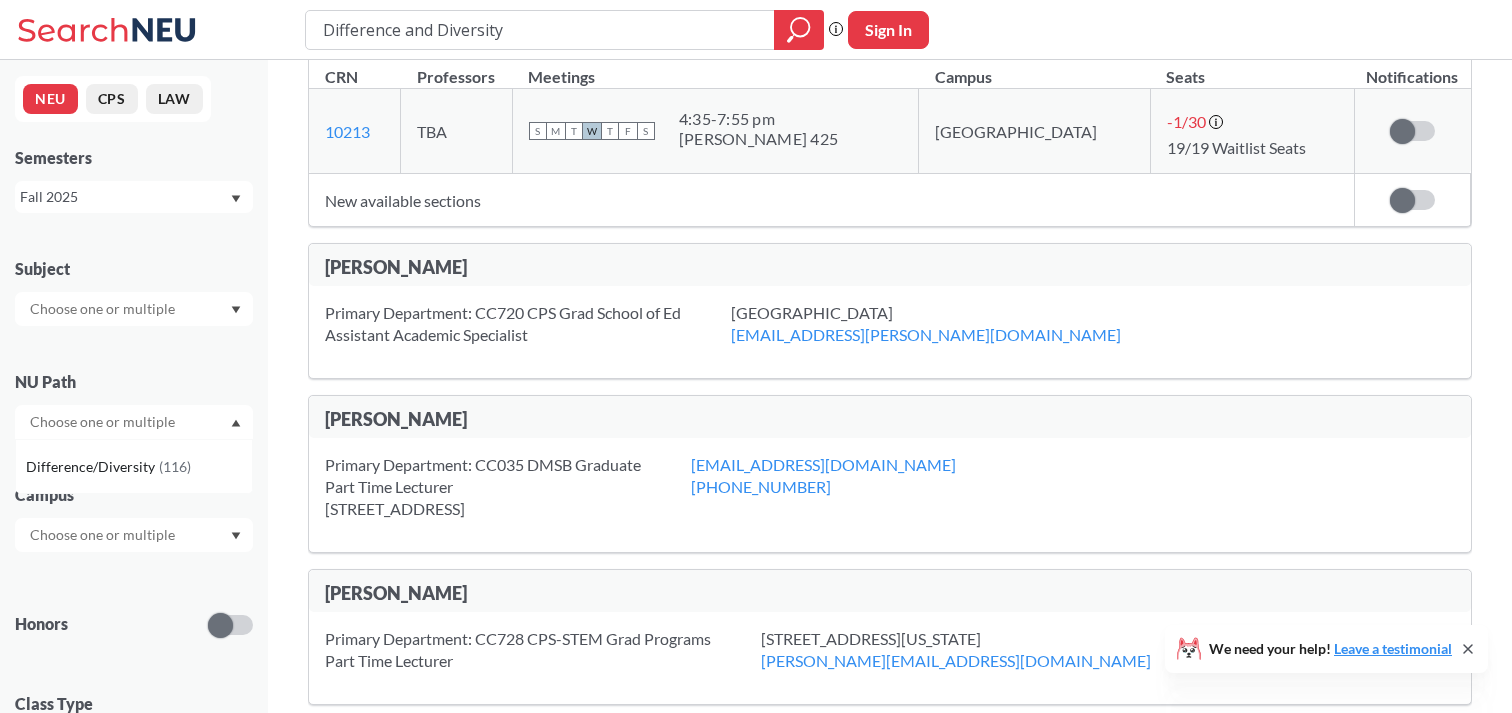 scroll, scrollTop: 0, scrollLeft: 0, axis: both 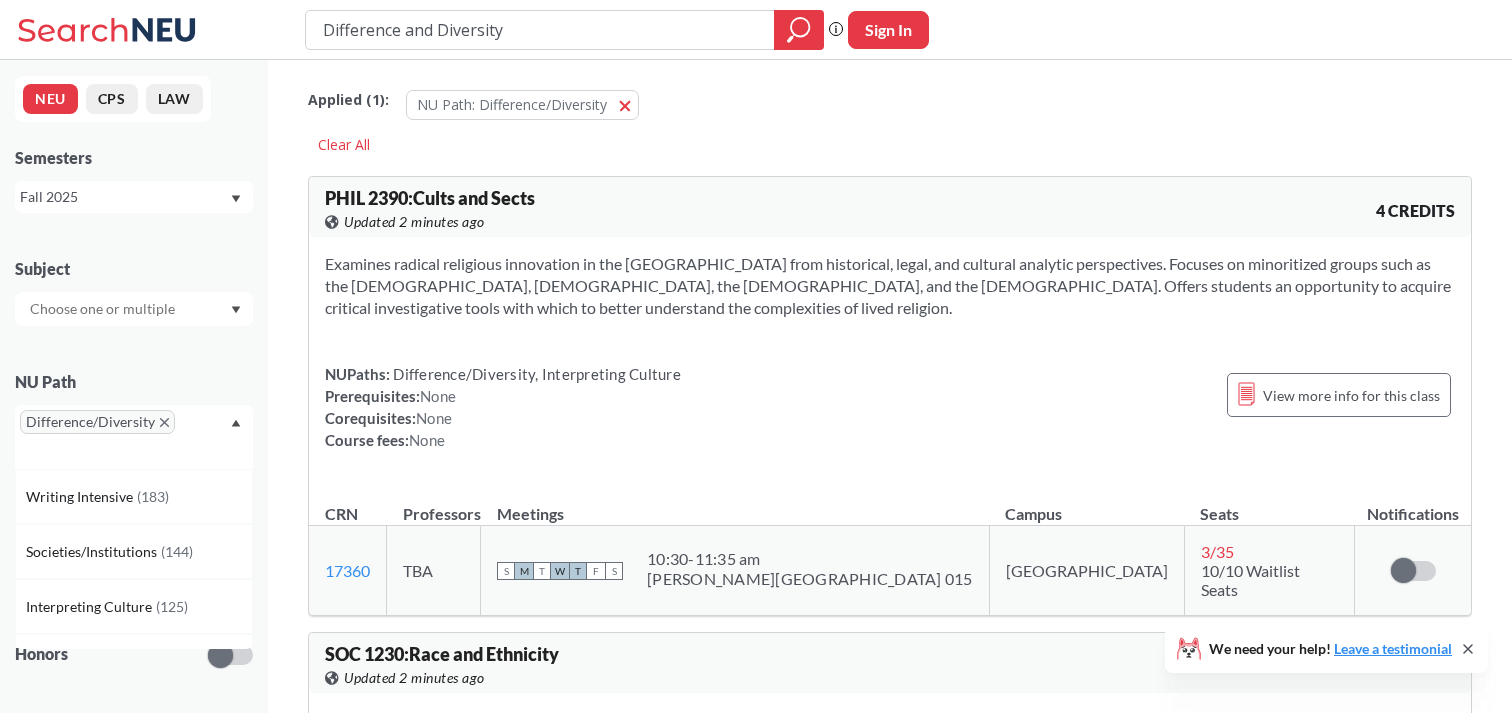 click on "Difference and Diversity" at bounding box center (540, 30) 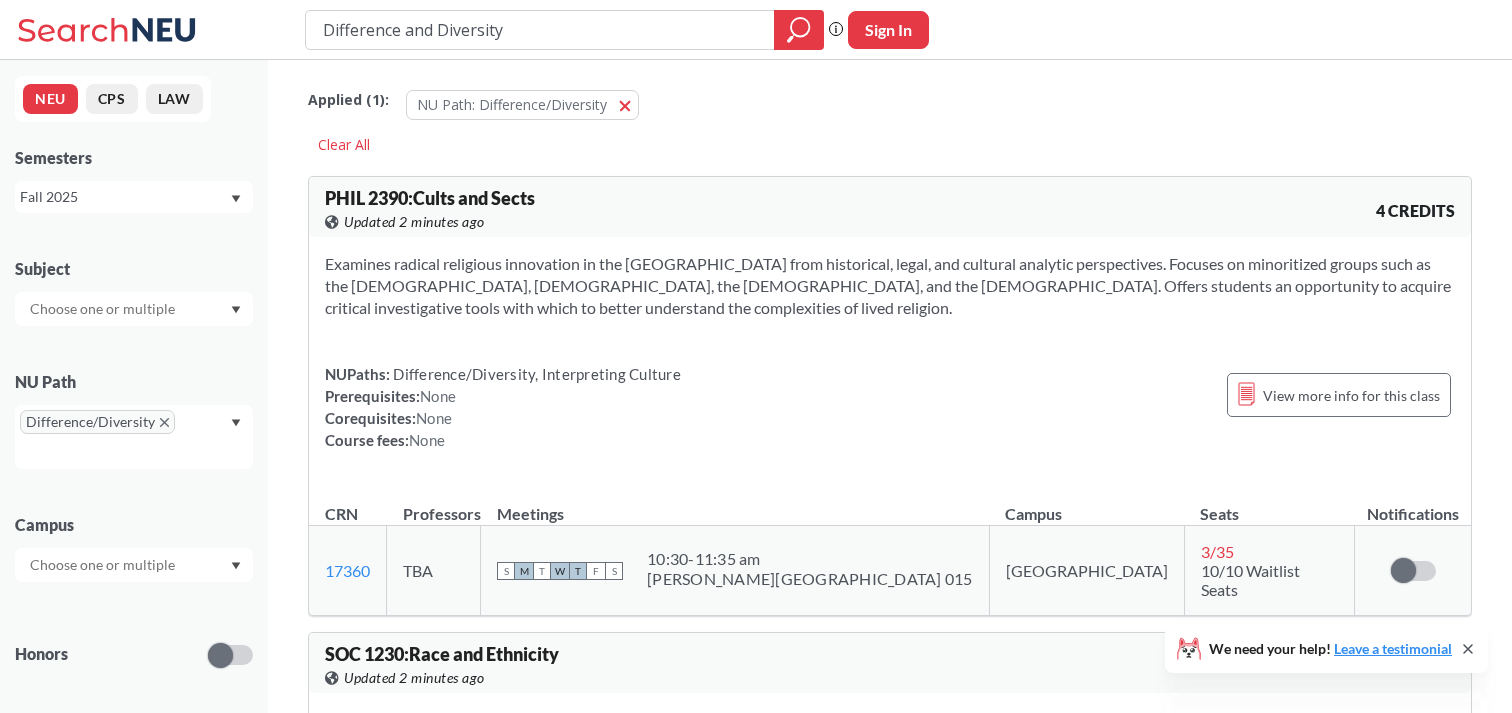 click on "Difference and Diversity" at bounding box center (540, 30) 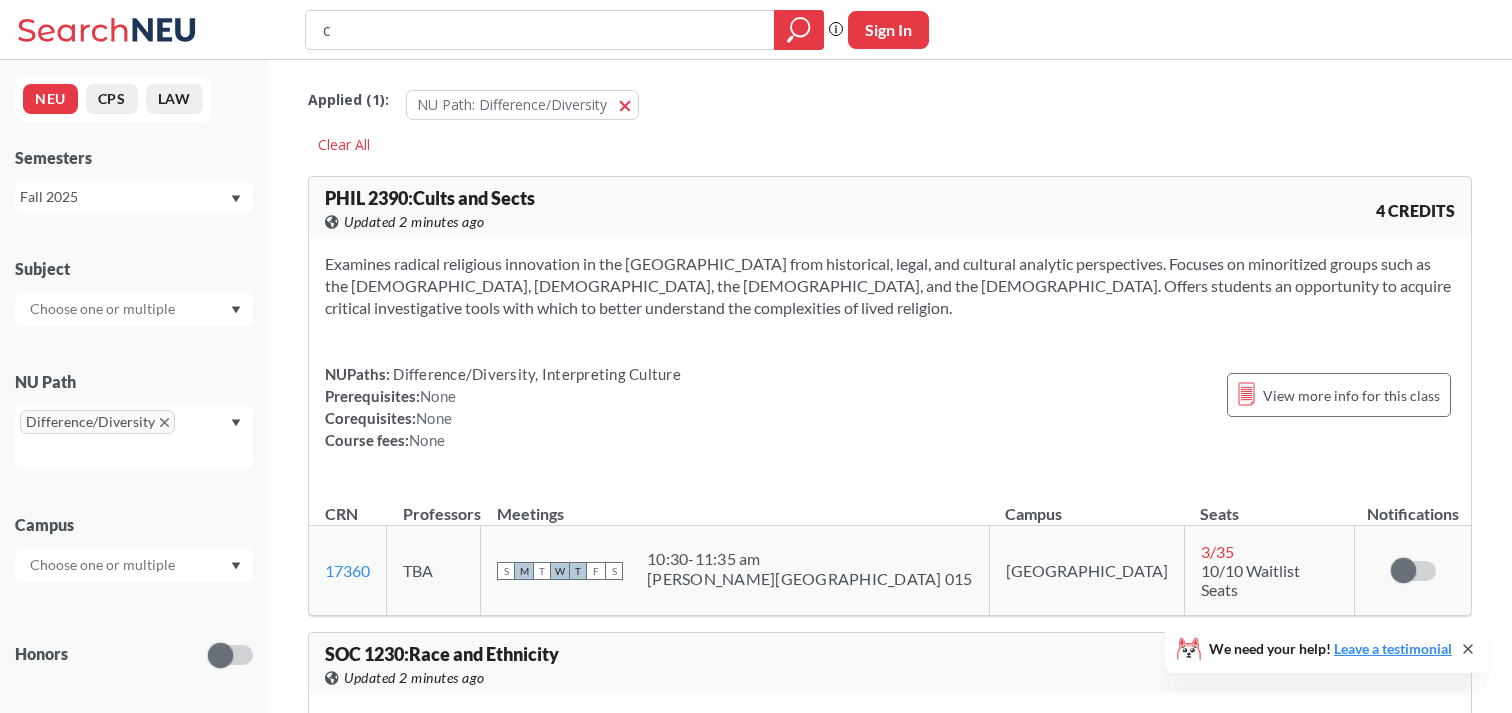 type on "cs" 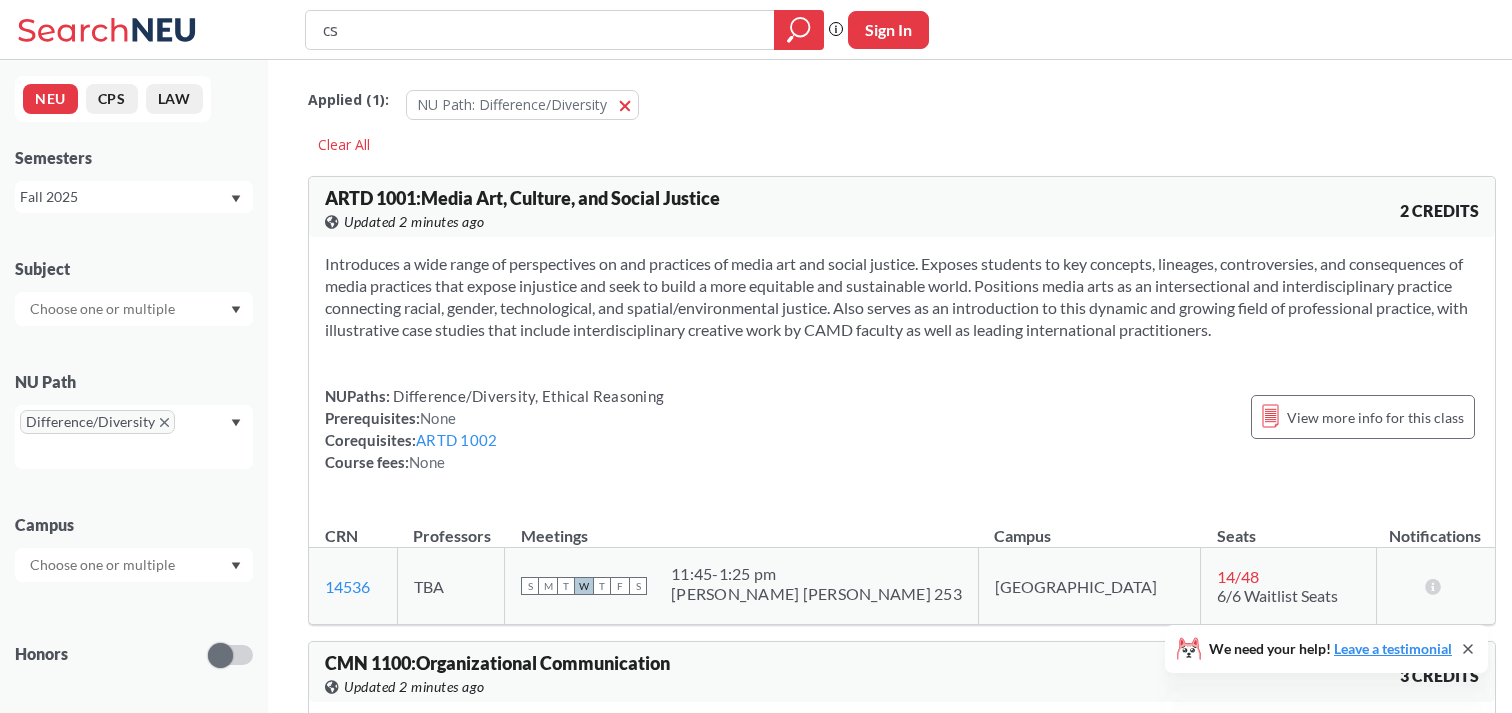 click on "cs" at bounding box center (540, 30) 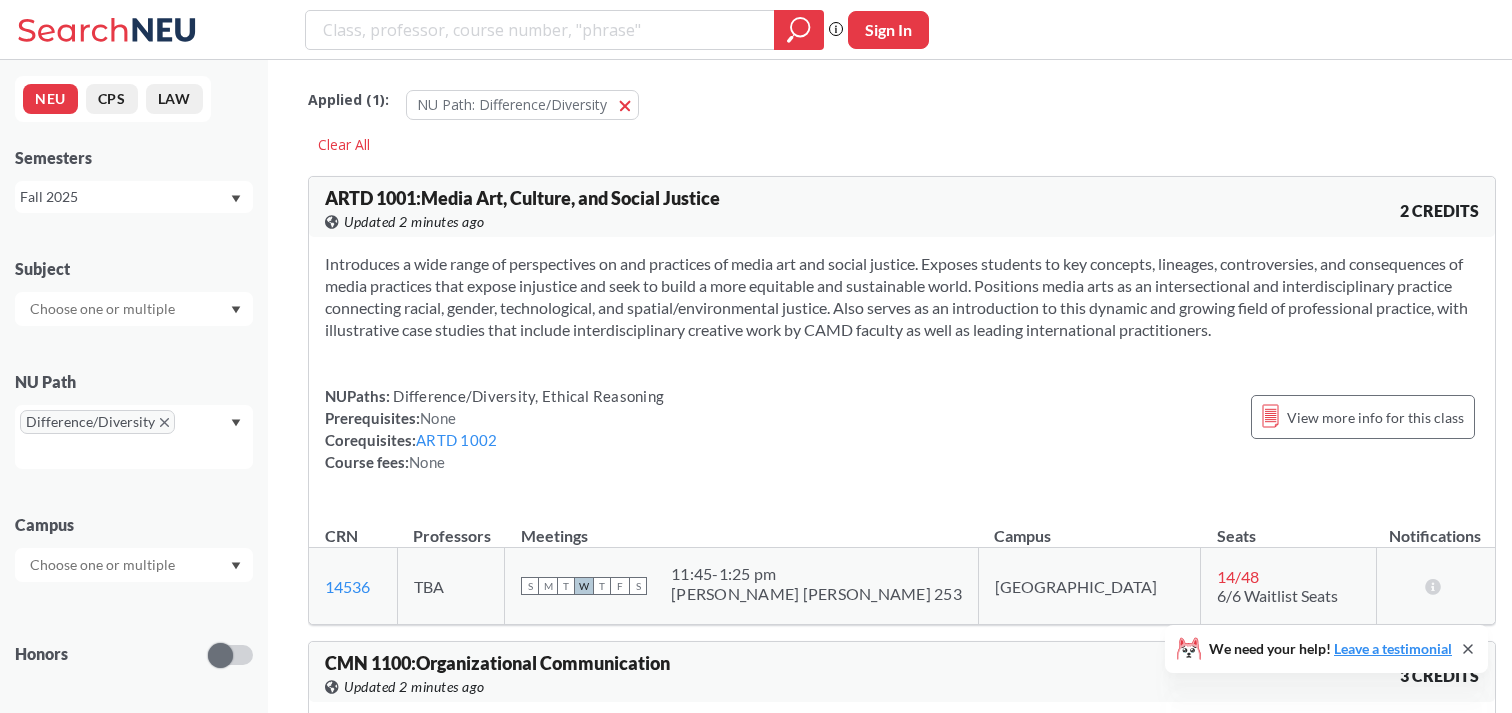 type 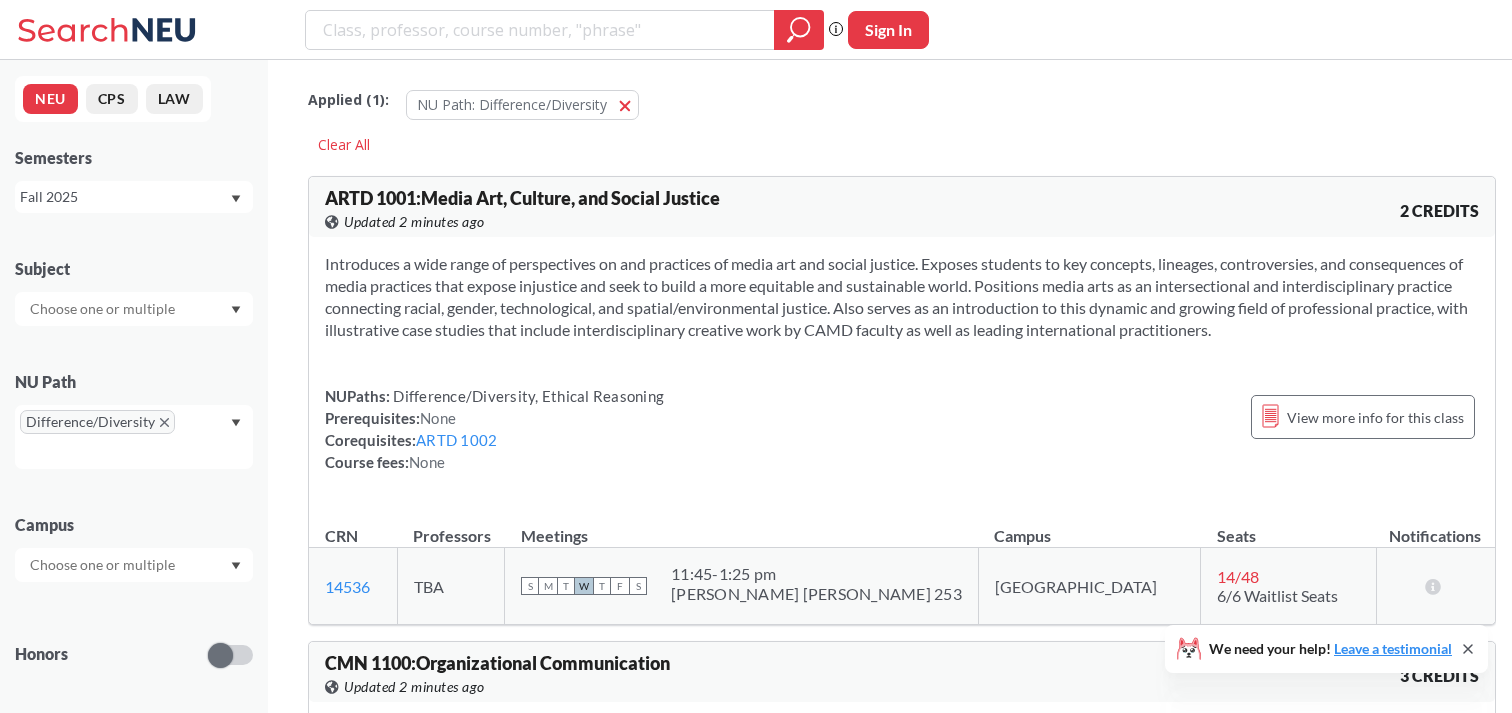 click at bounding box center [134, 309] 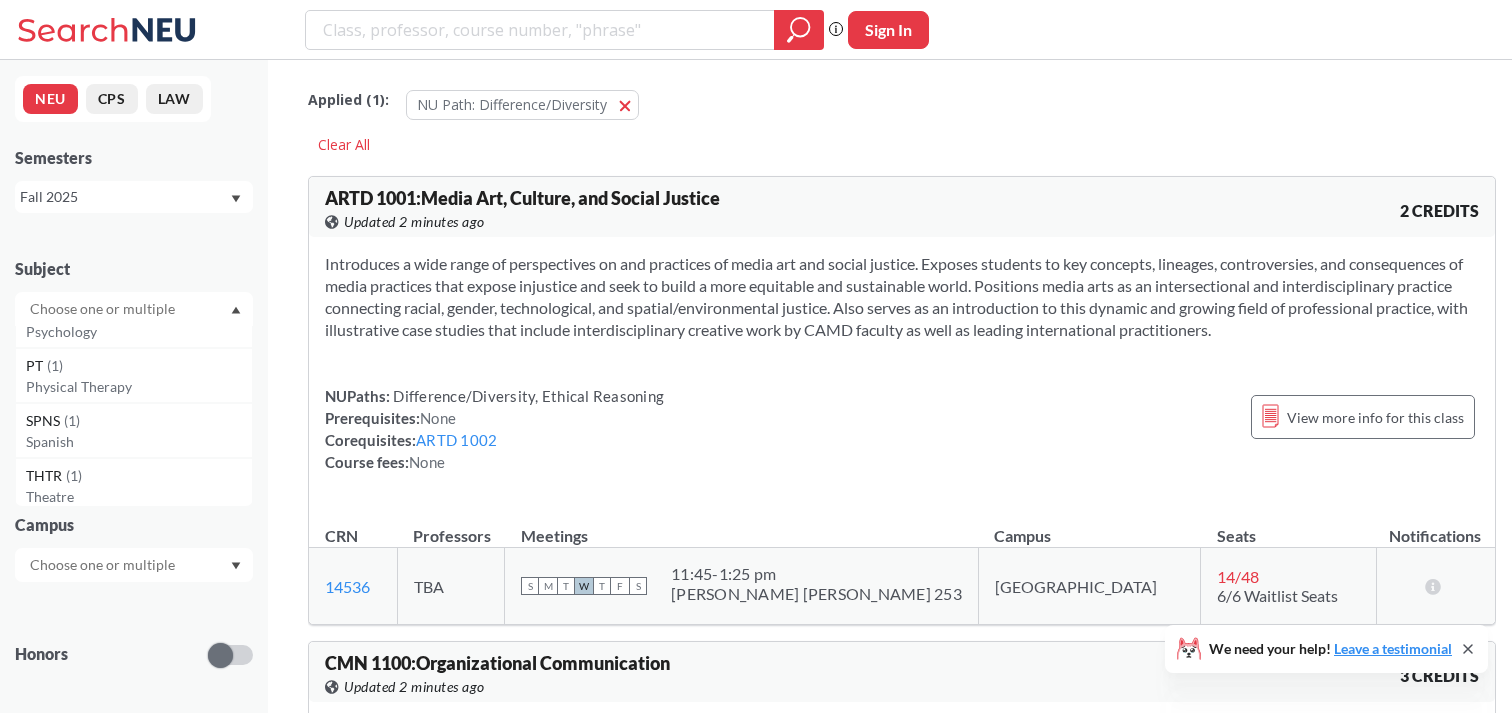 scroll, scrollTop: 1800, scrollLeft: 0, axis: vertical 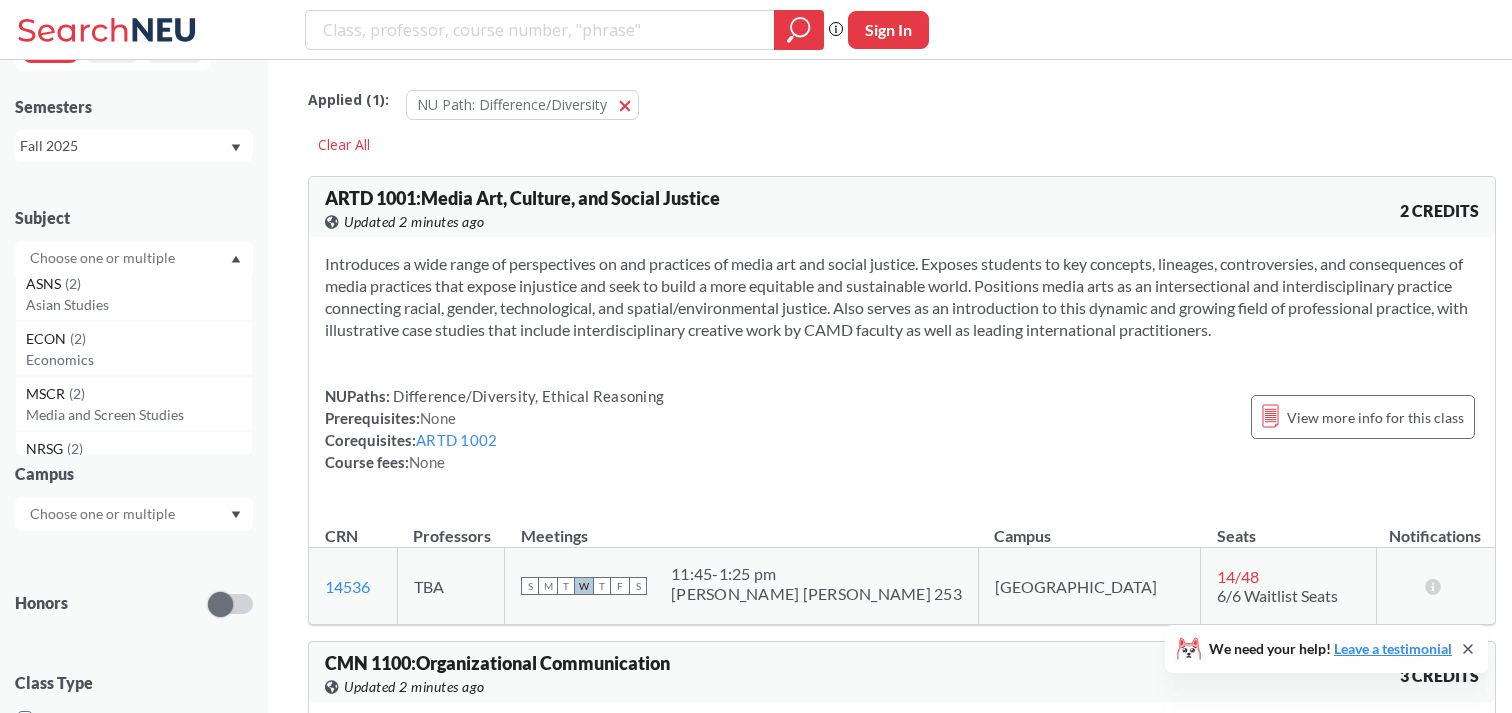 click on "Economics" at bounding box center (139, 360) 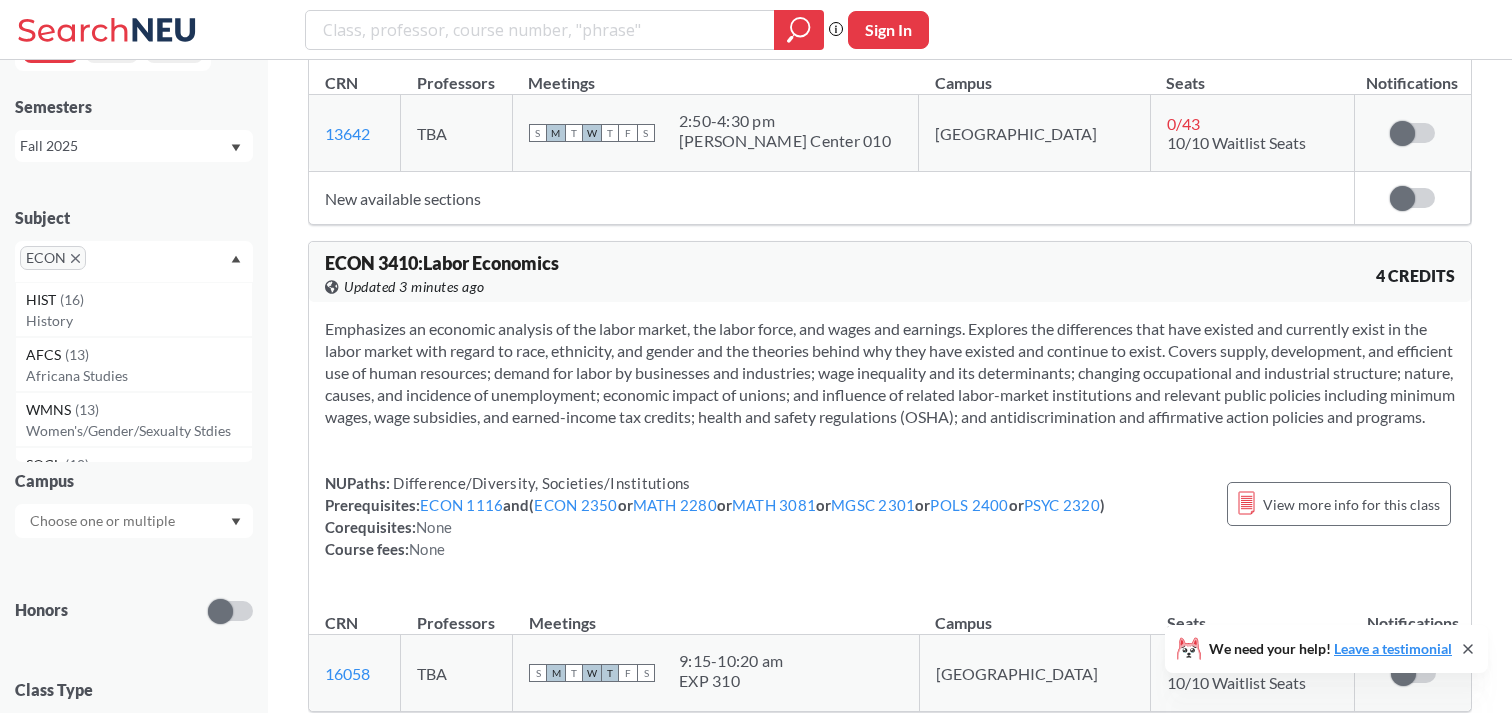 scroll, scrollTop: 528, scrollLeft: 0, axis: vertical 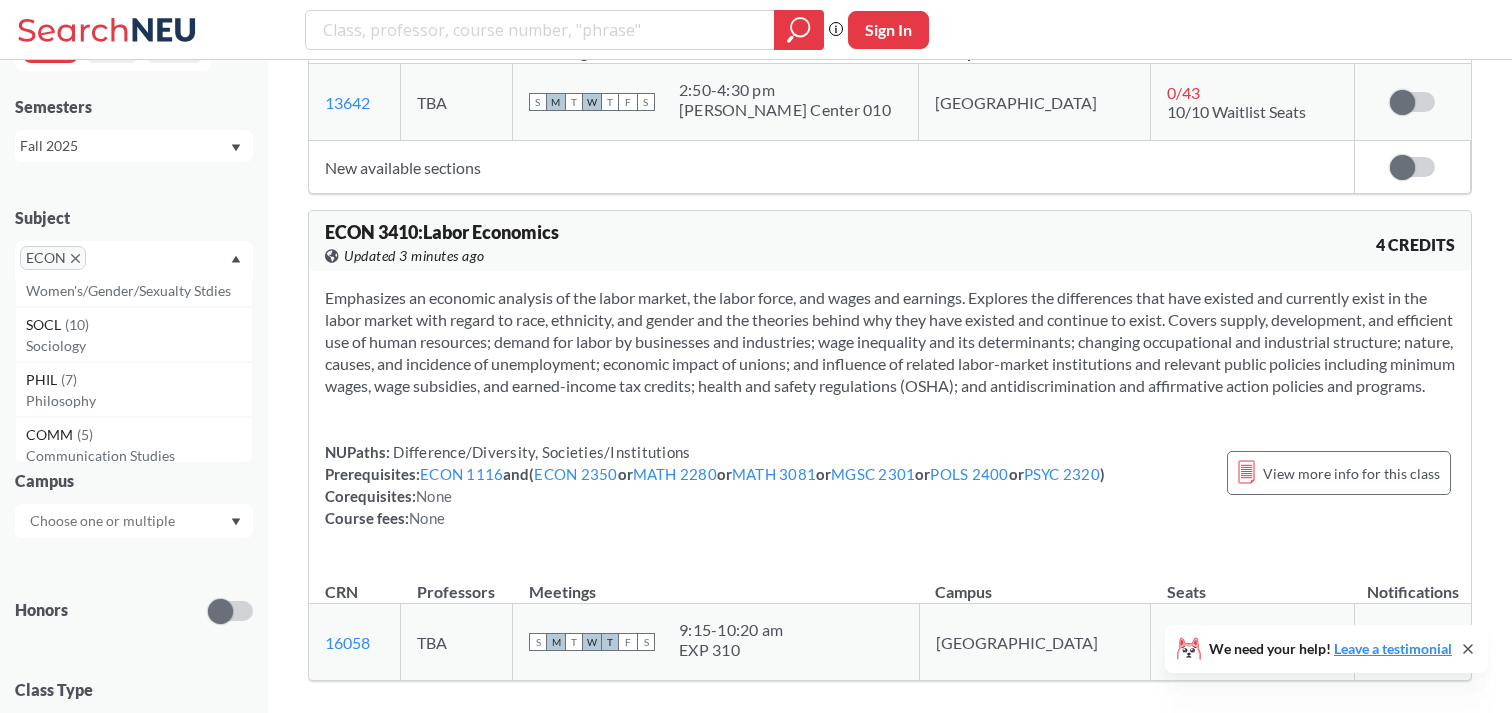 click on "SOCL ( 10 )" at bounding box center [139, 325] 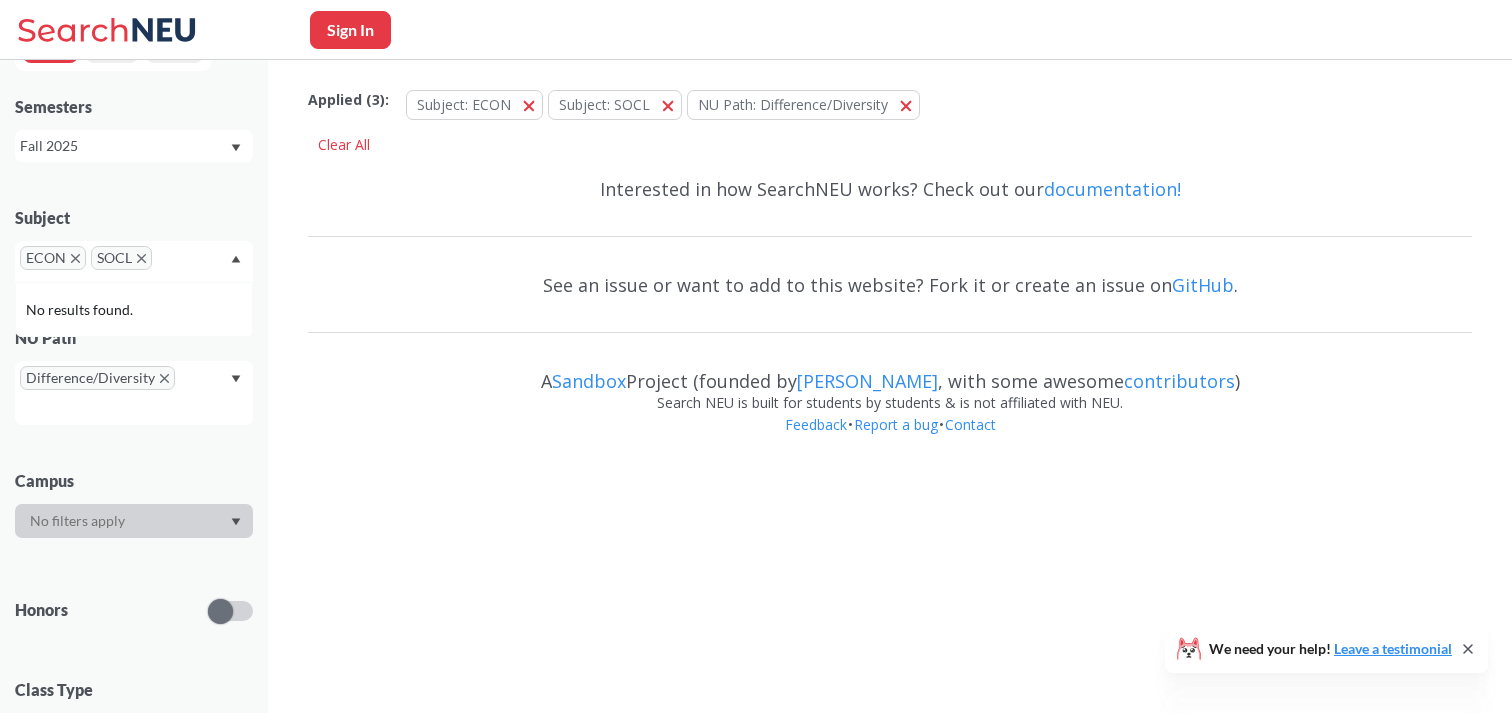 scroll, scrollTop: 0, scrollLeft: 0, axis: both 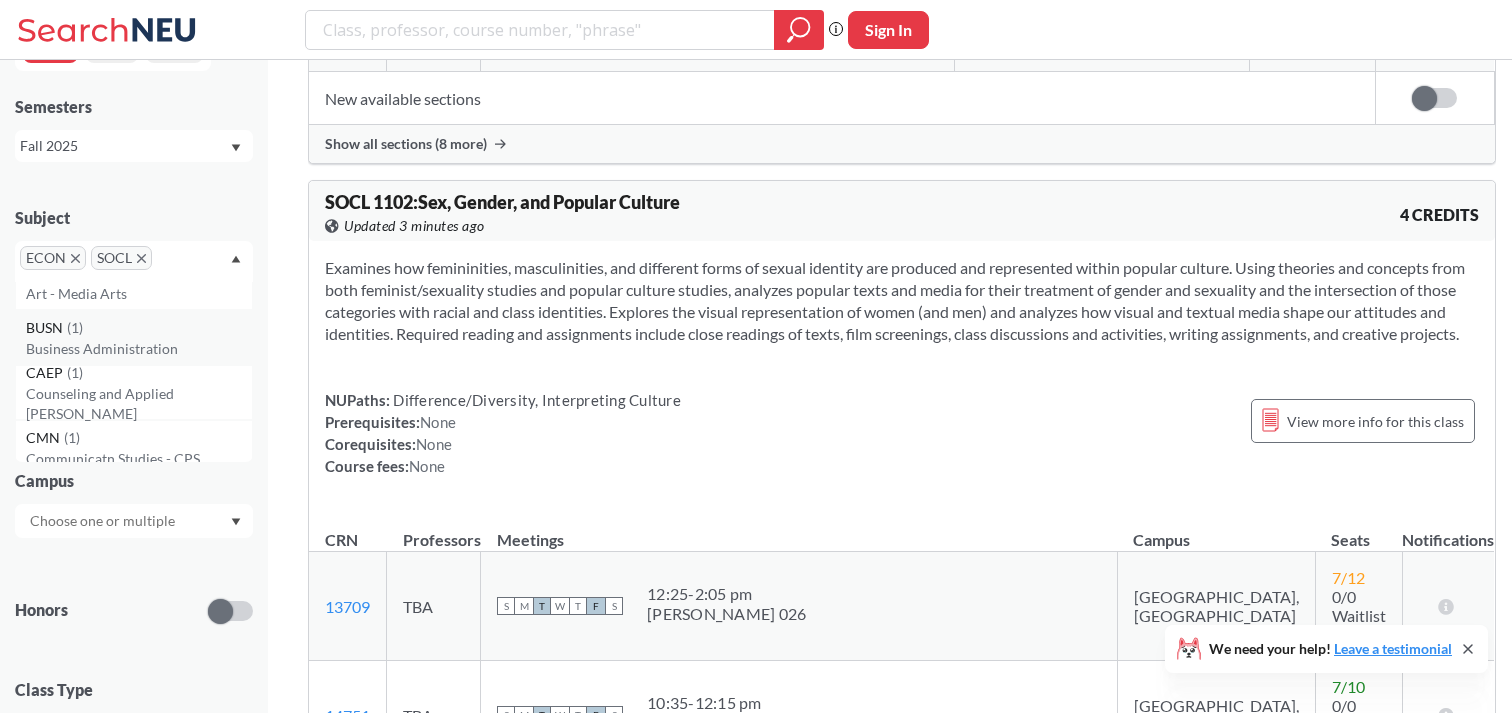 click on "Business Administration" at bounding box center [139, 349] 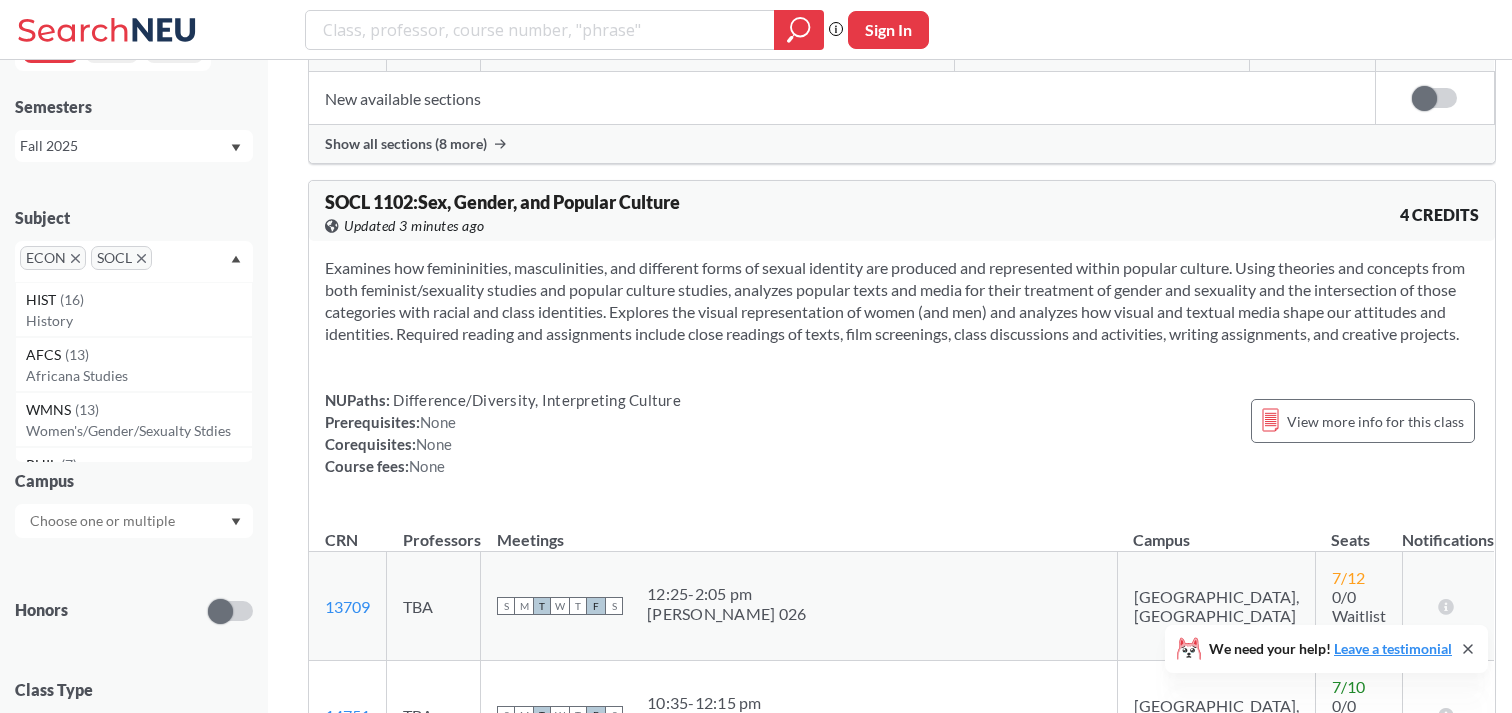scroll, scrollTop: 0, scrollLeft: 0, axis: both 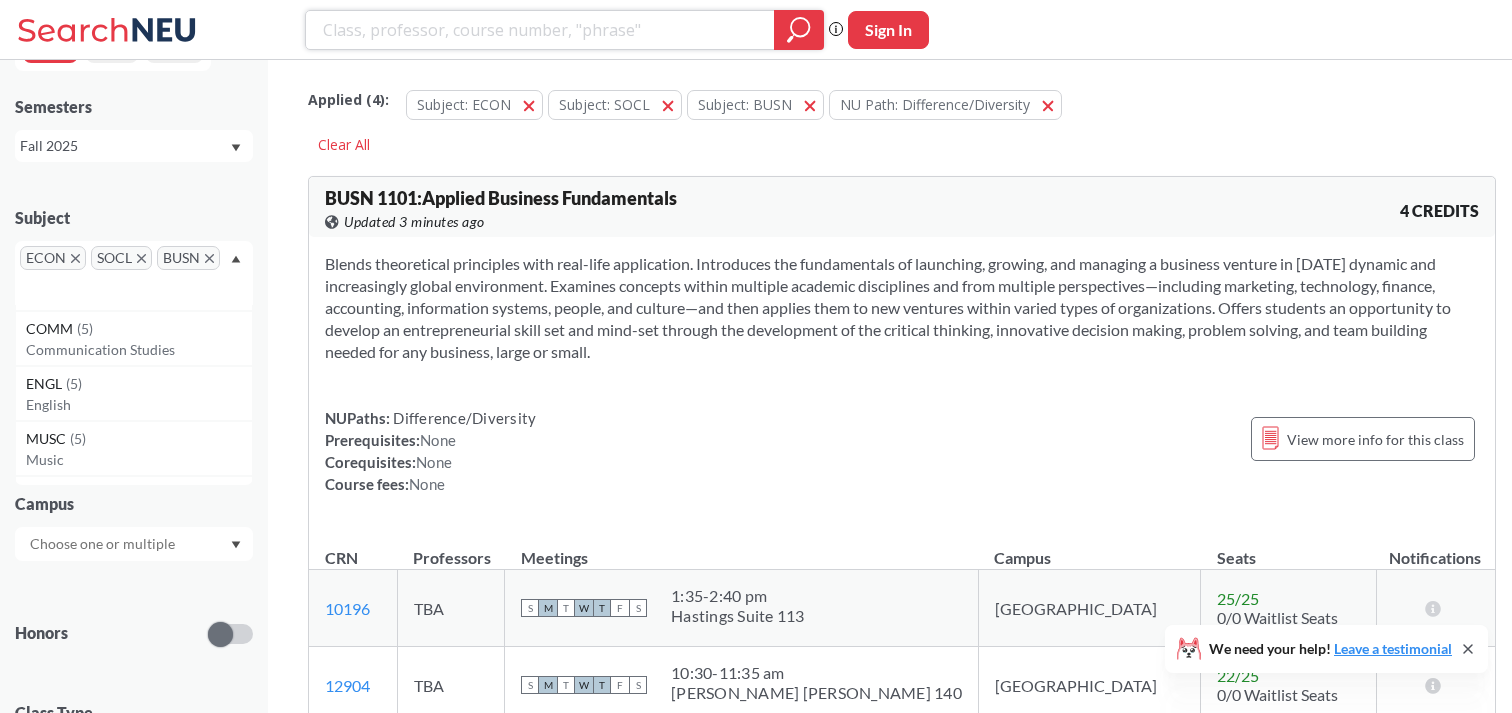 click at bounding box center (540, 30) 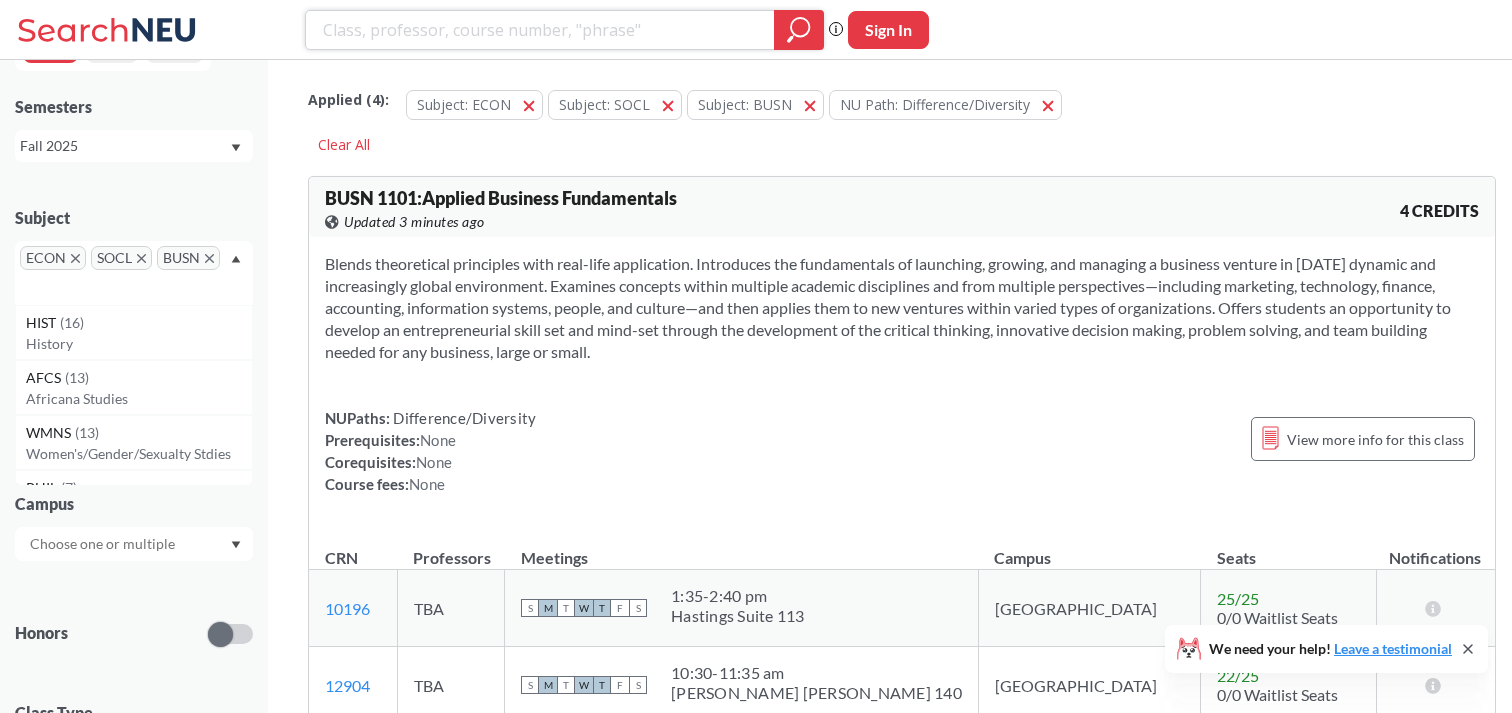 click at bounding box center [540, 30] 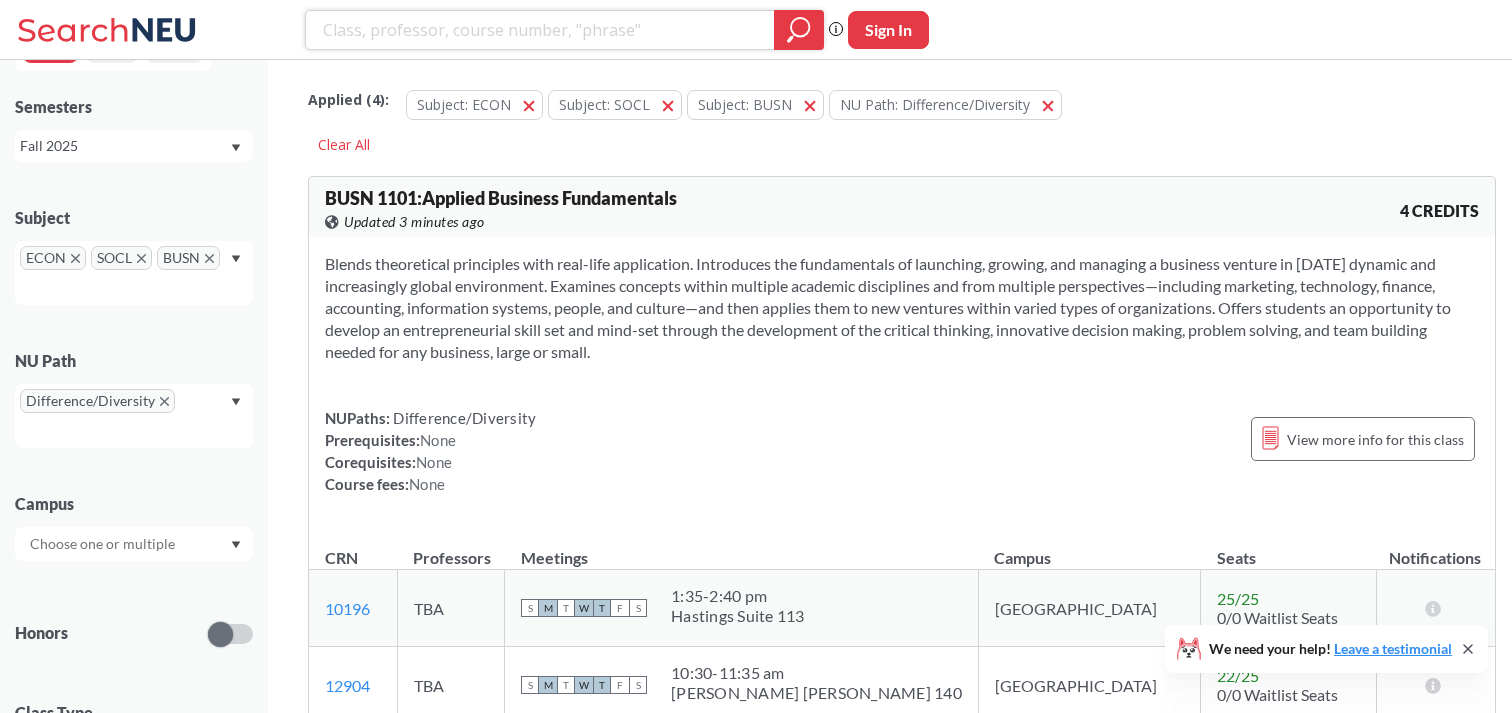 paste on "-Sports, Media, and Communications i" 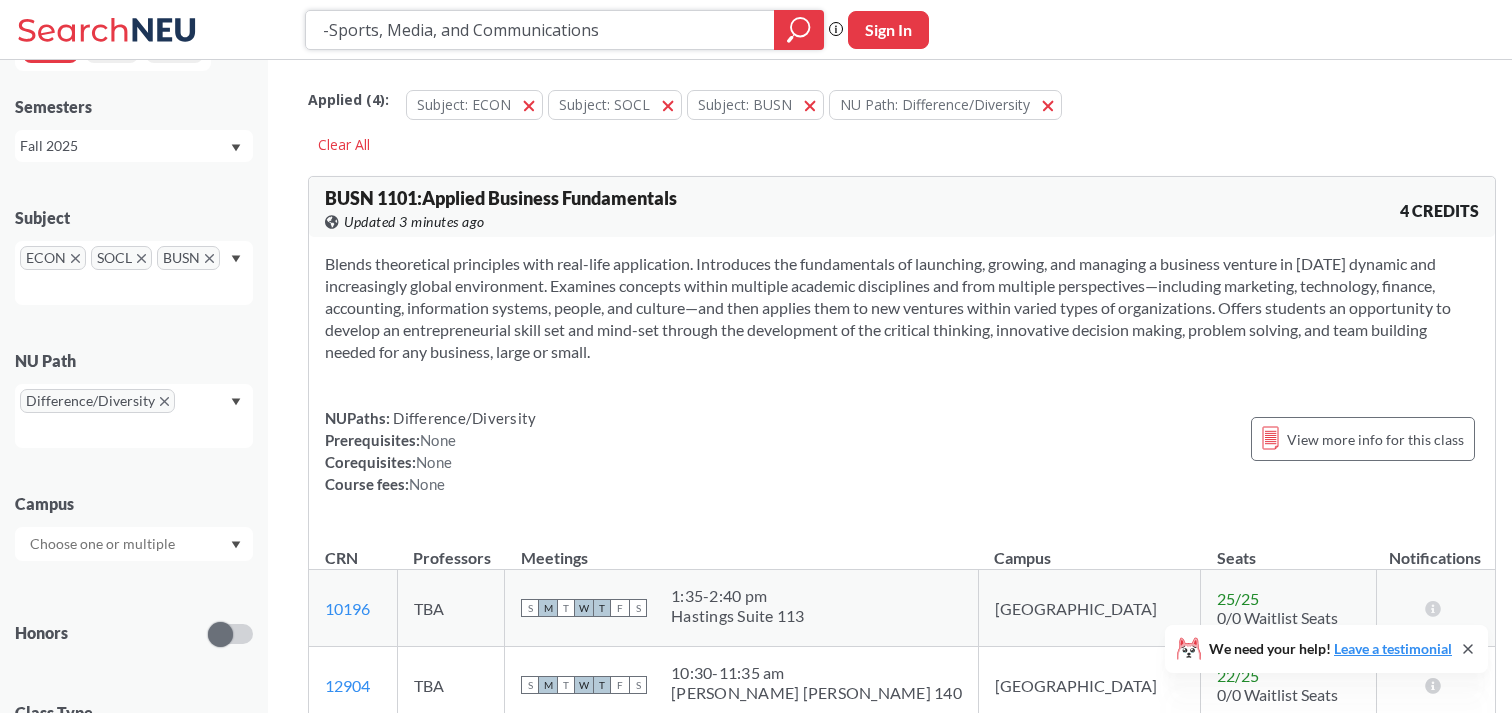 click on "-Sports, Media, and Communications" at bounding box center (540, 30) 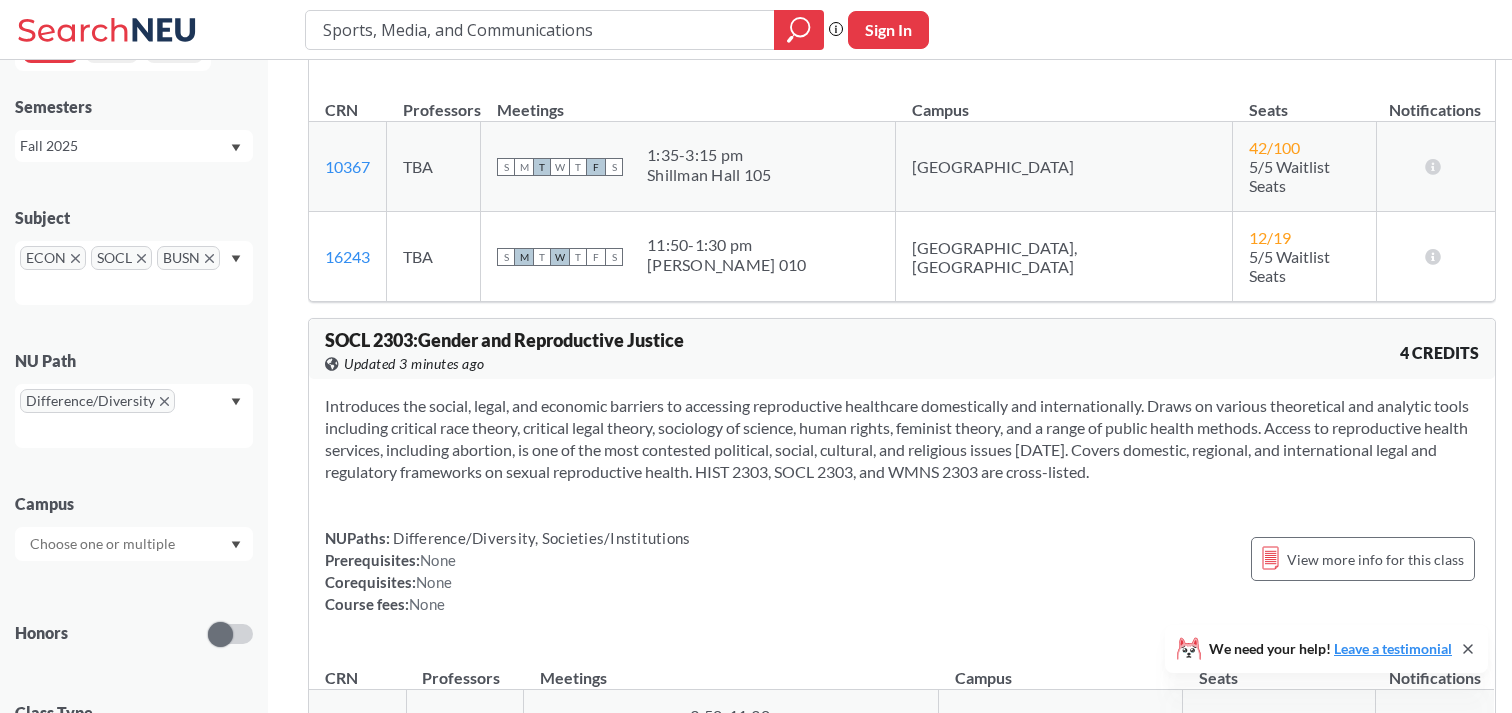 scroll, scrollTop: 1156, scrollLeft: 0, axis: vertical 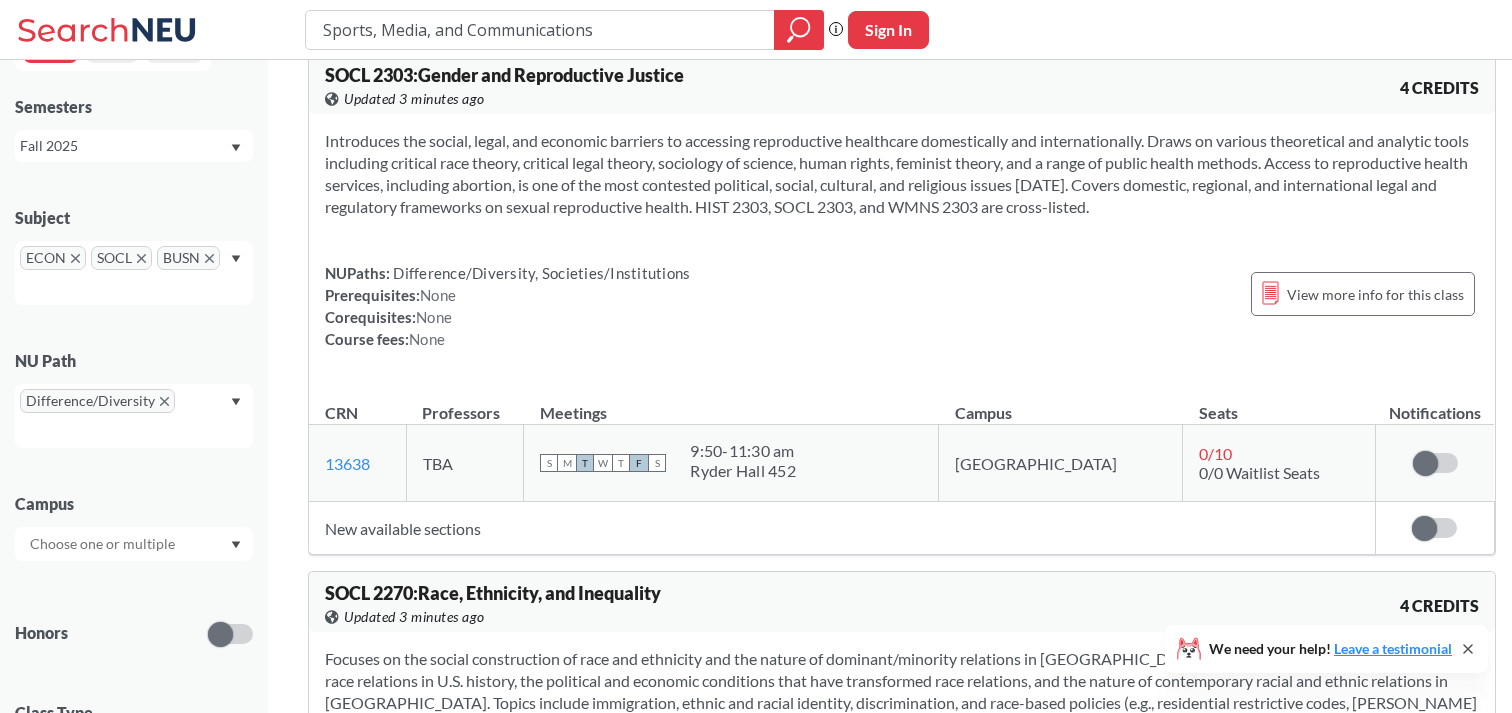 click on "Difference/Diversity" at bounding box center [97, 401] 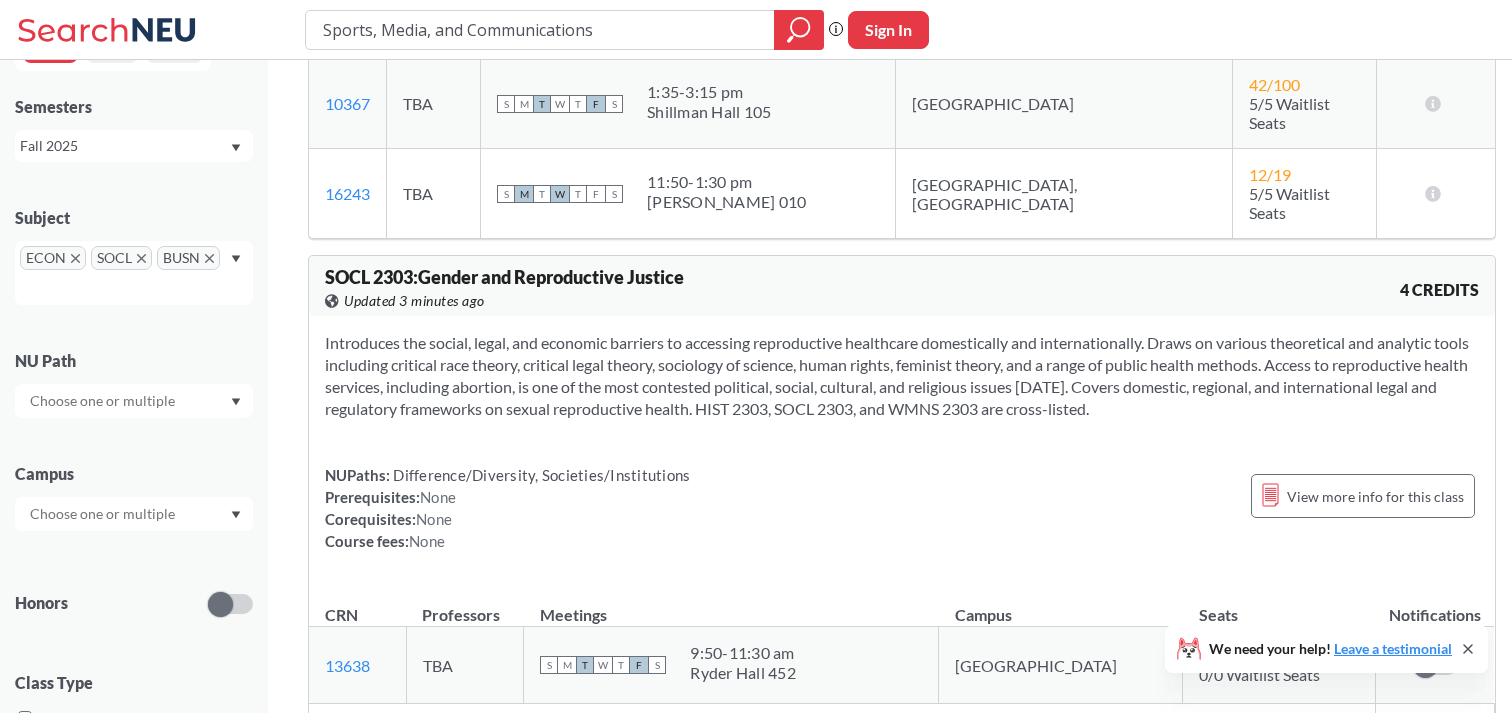 scroll, scrollTop: 2485, scrollLeft: 0, axis: vertical 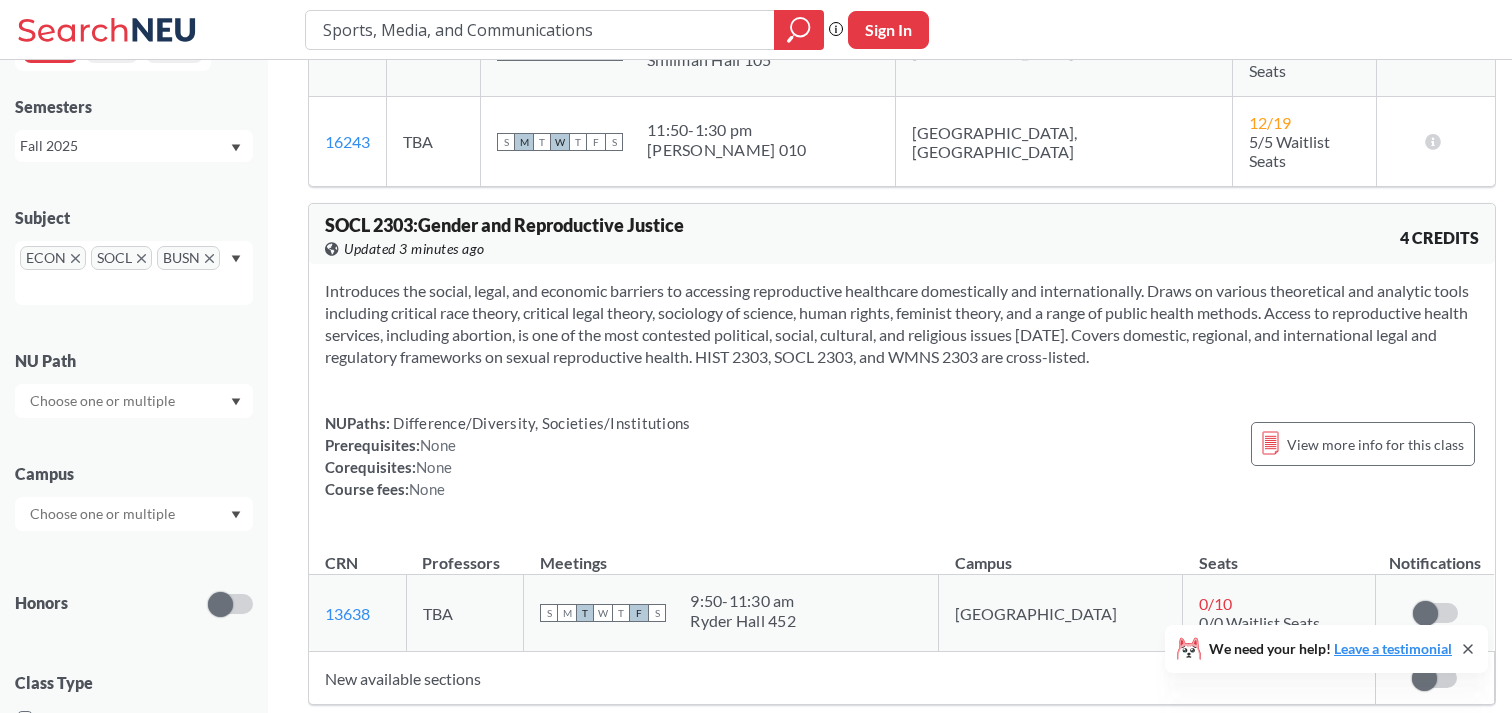 click on "Sports, Media, and Communications" at bounding box center [540, 30] 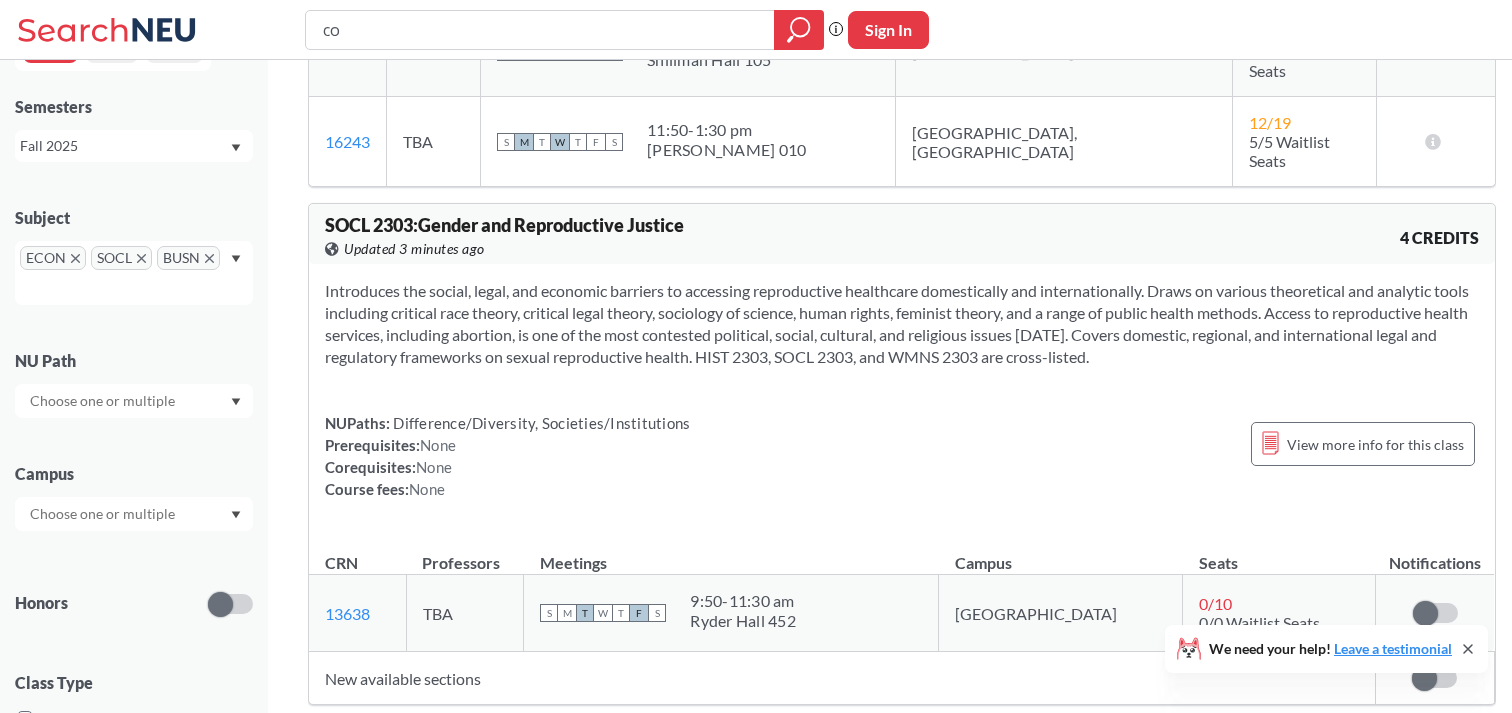 type on "c" 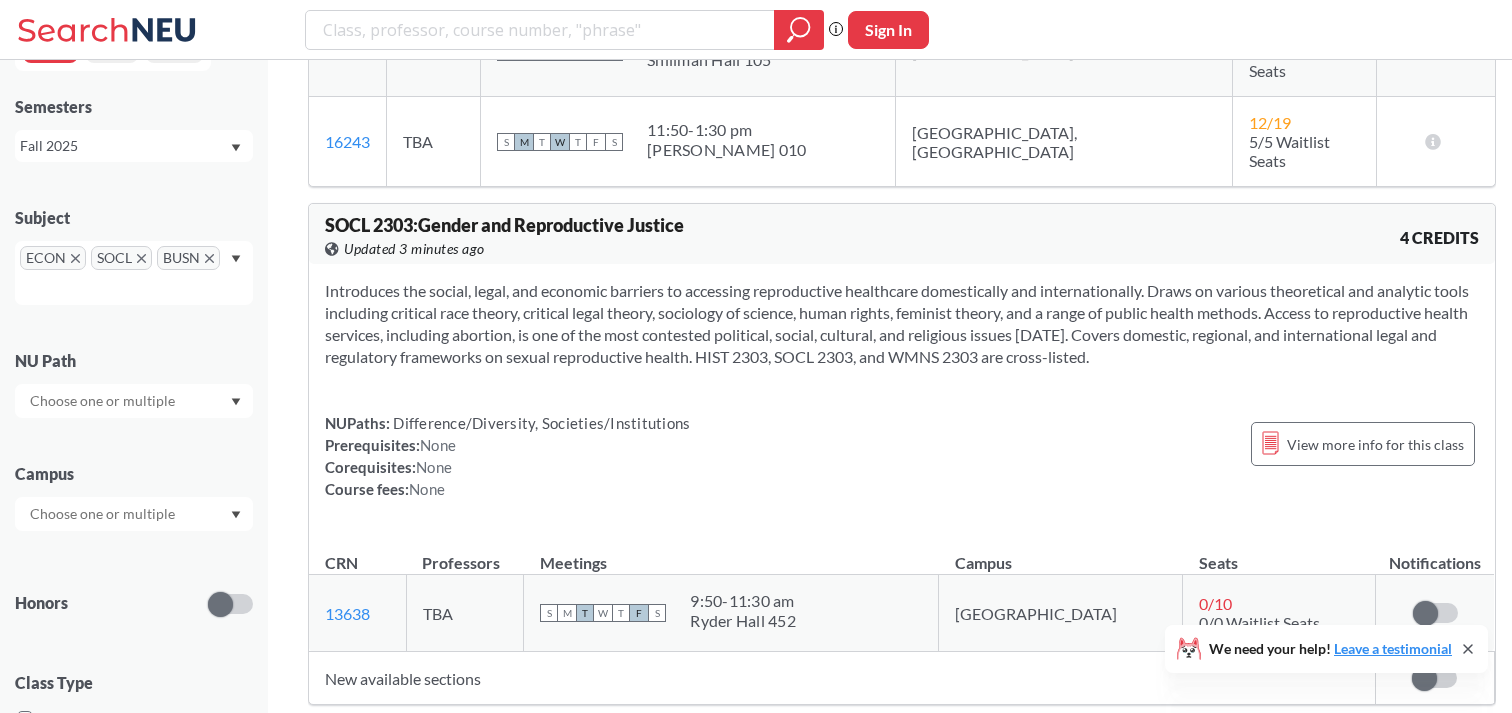 type 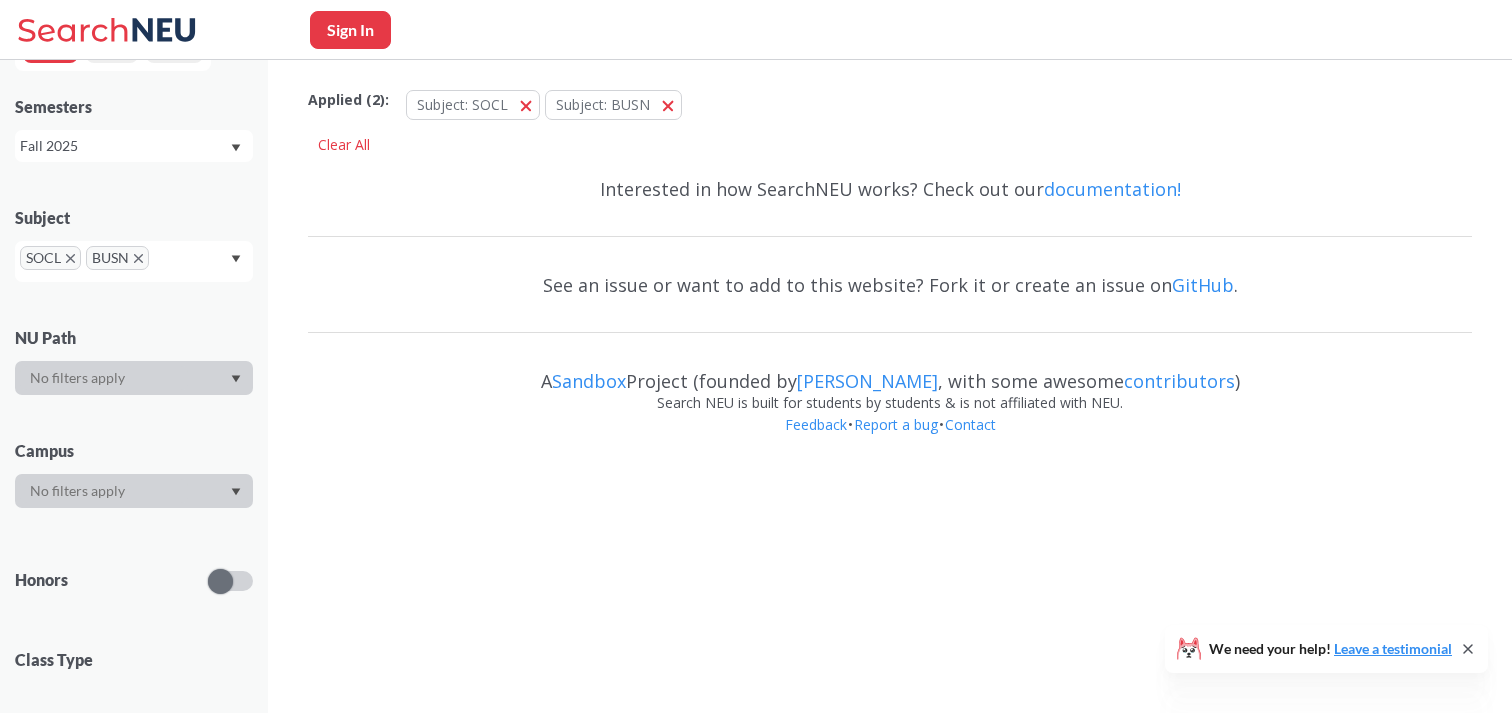 click on "SOCL" at bounding box center [50, 258] 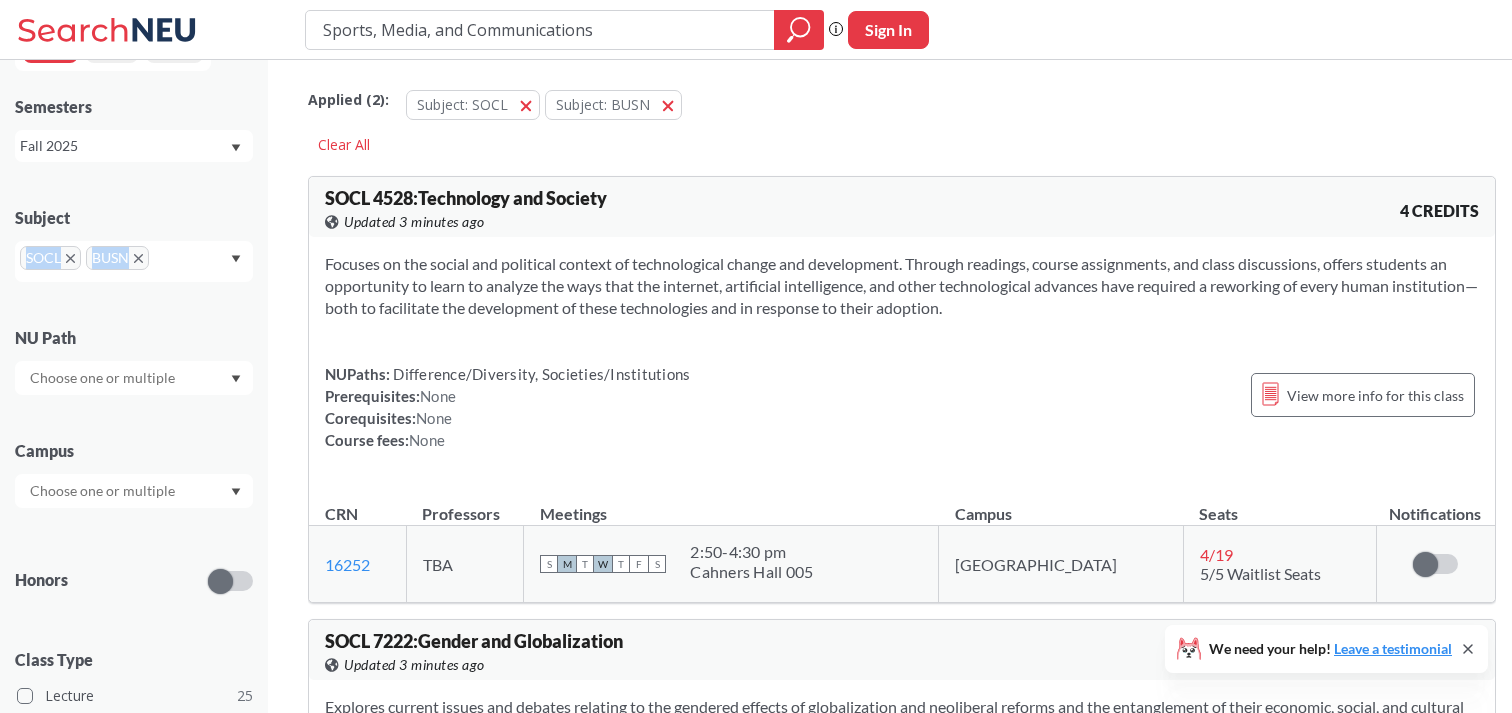 click on "SOCL" at bounding box center (50, 258) 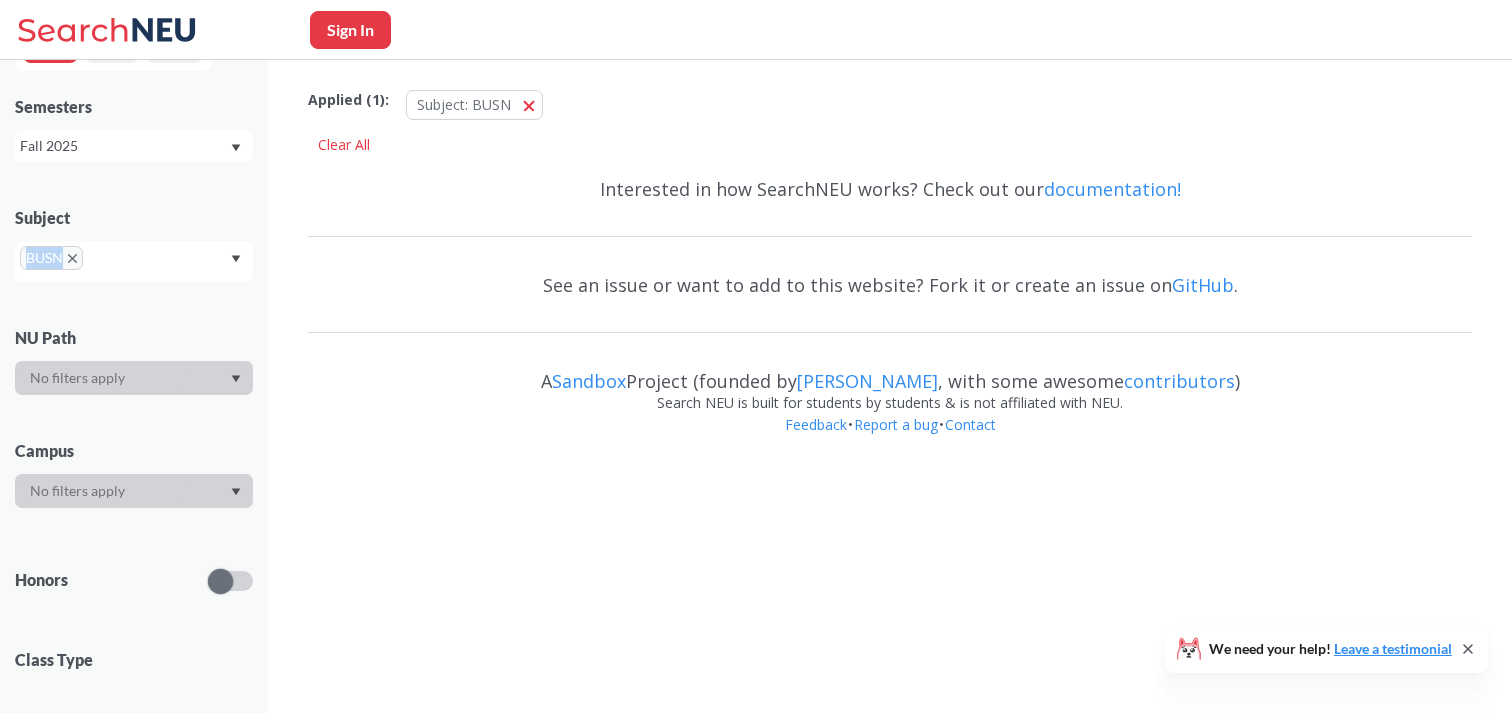 click 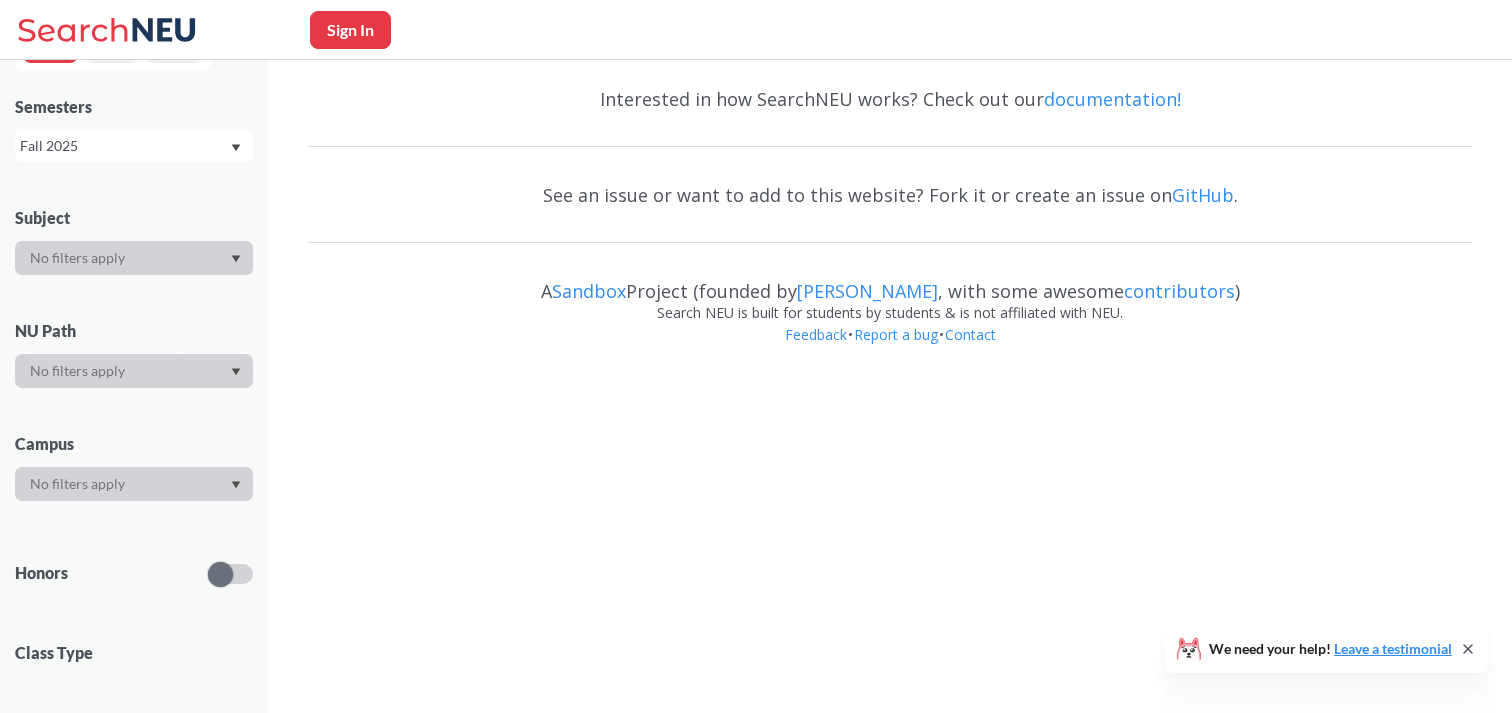 click on "Fall 2025" at bounding box center [134, 146] 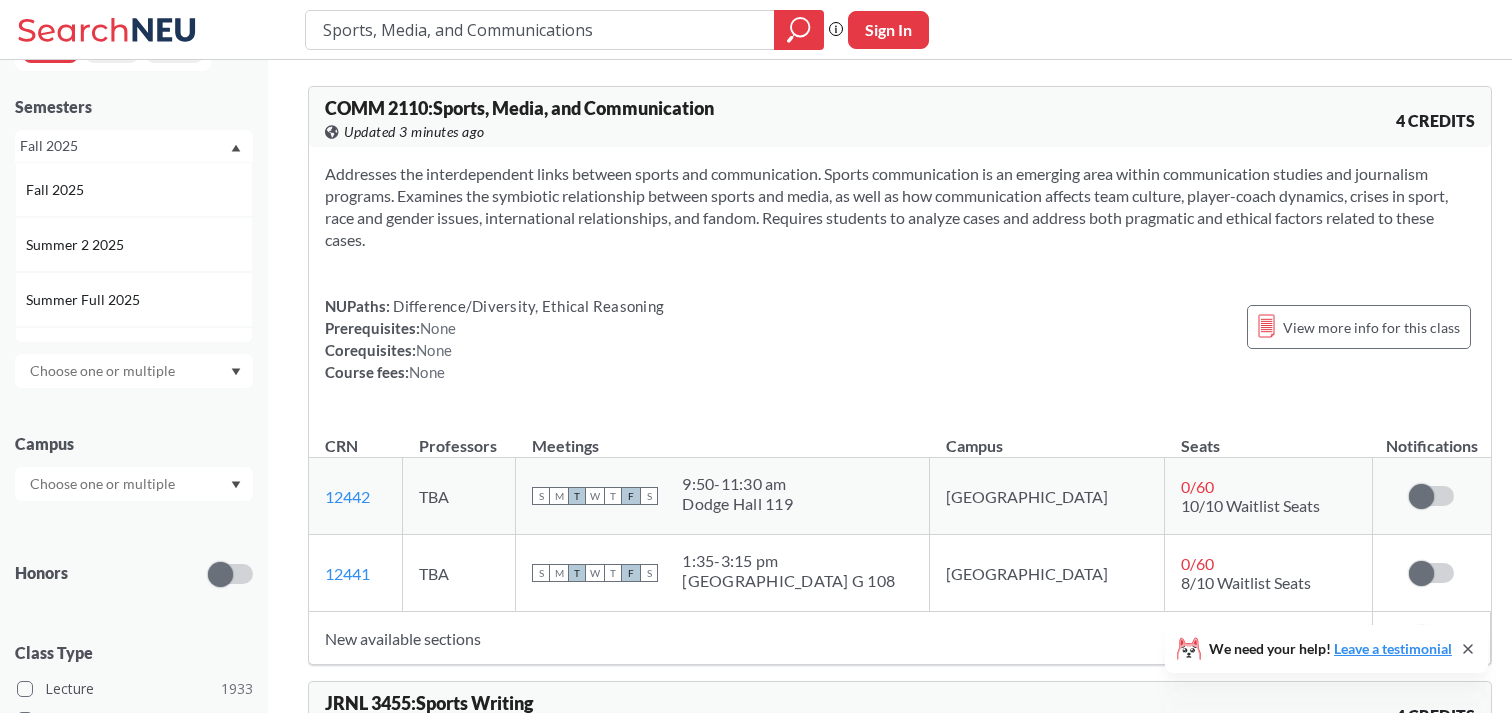 click on "Fall 2025" at bounding box center (124, 146) 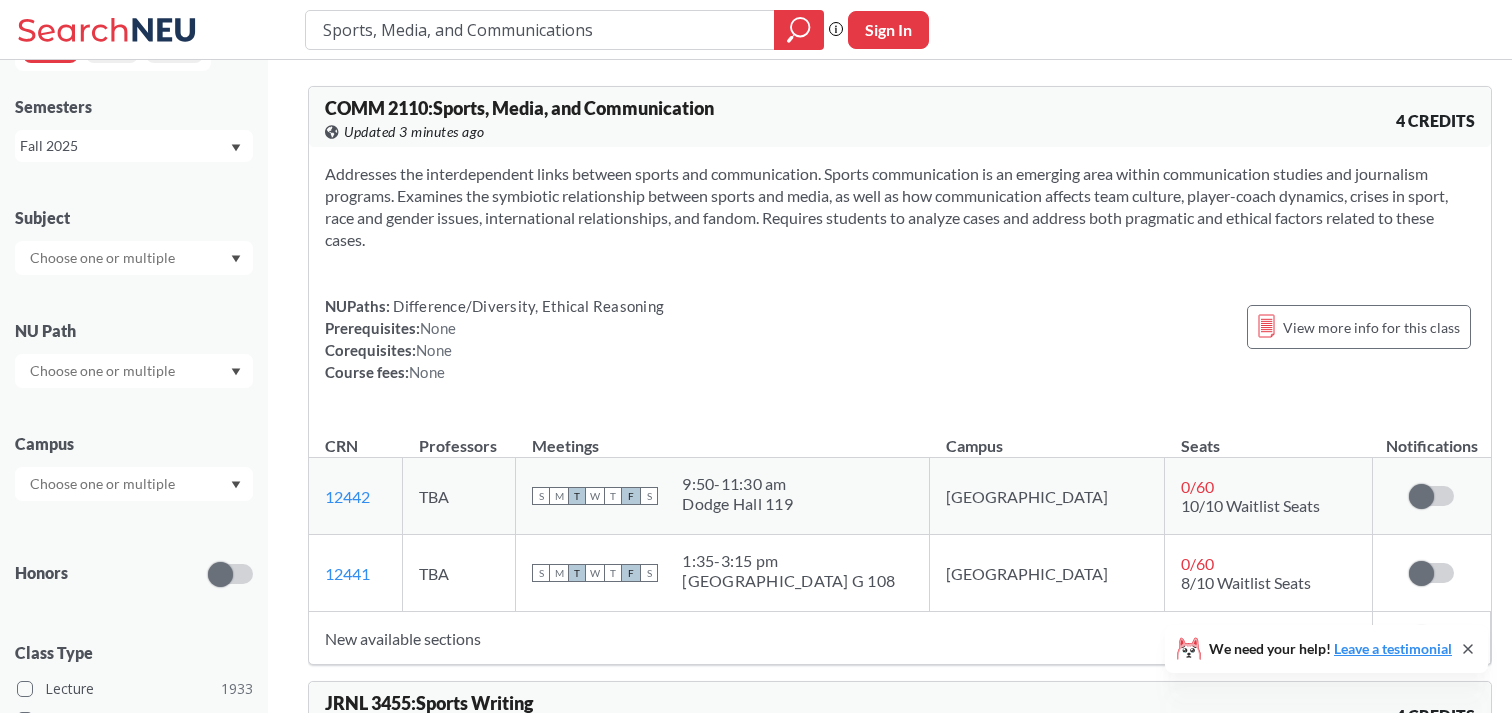 click on "Fall 2025" at bounding box center [124, 146] 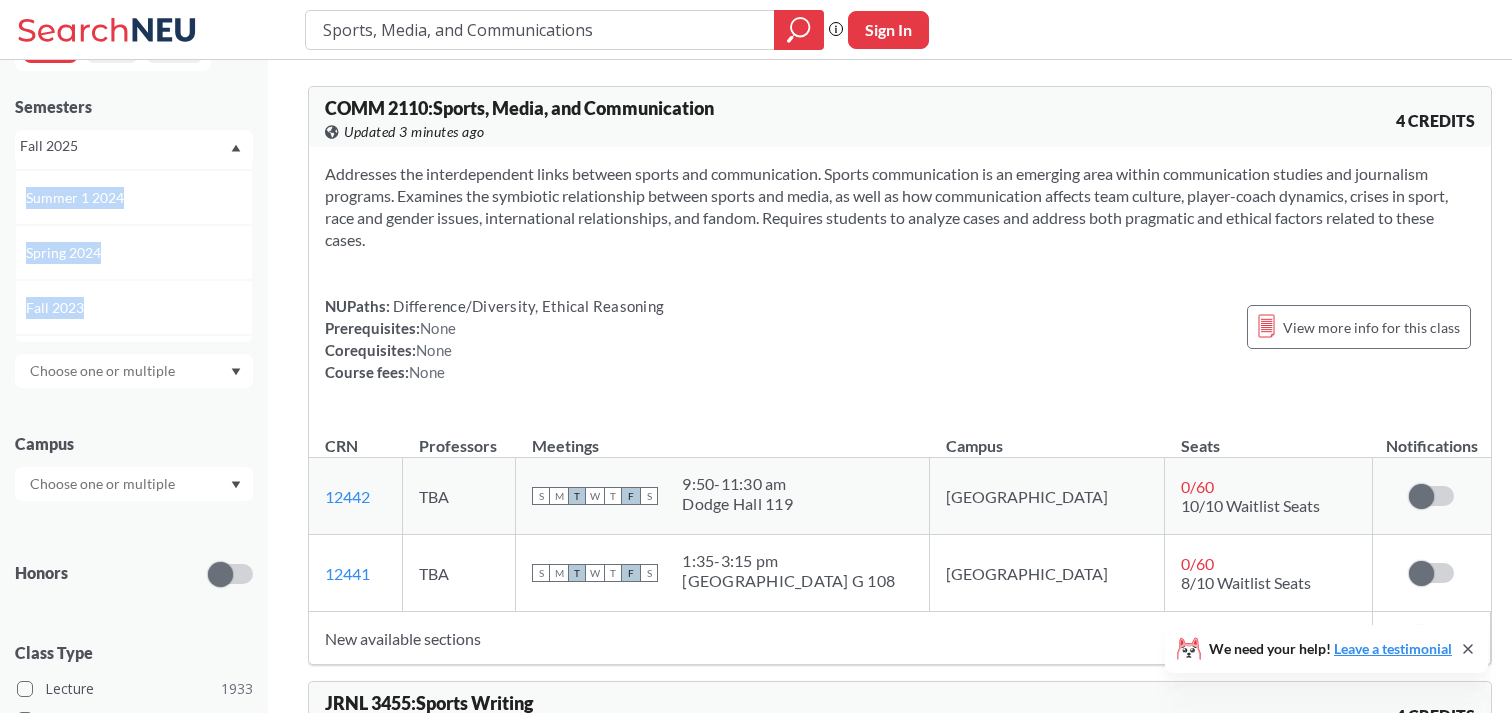 scroll, scrollTop: 0, scrollLeft: 0, axis: both 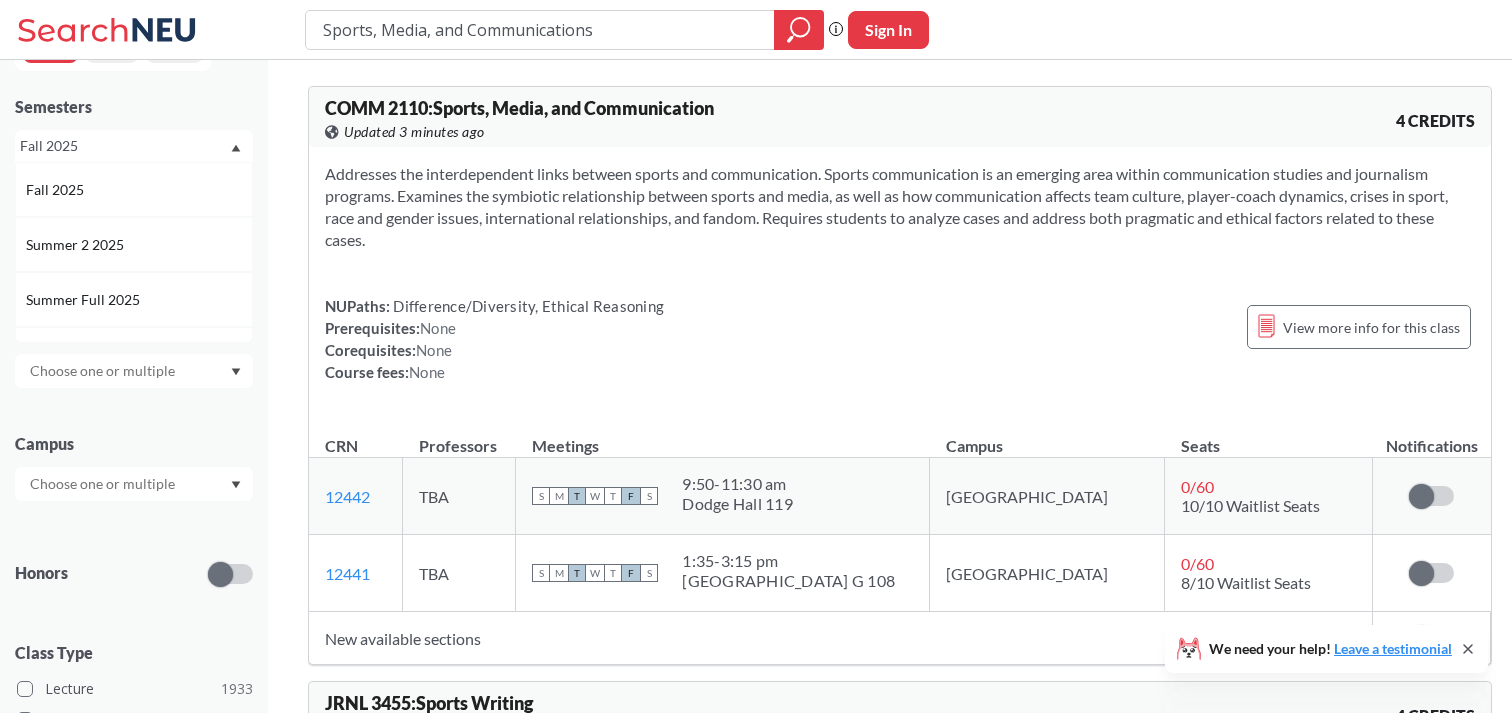 click on "Semesters" at bounding box center [134, 107] 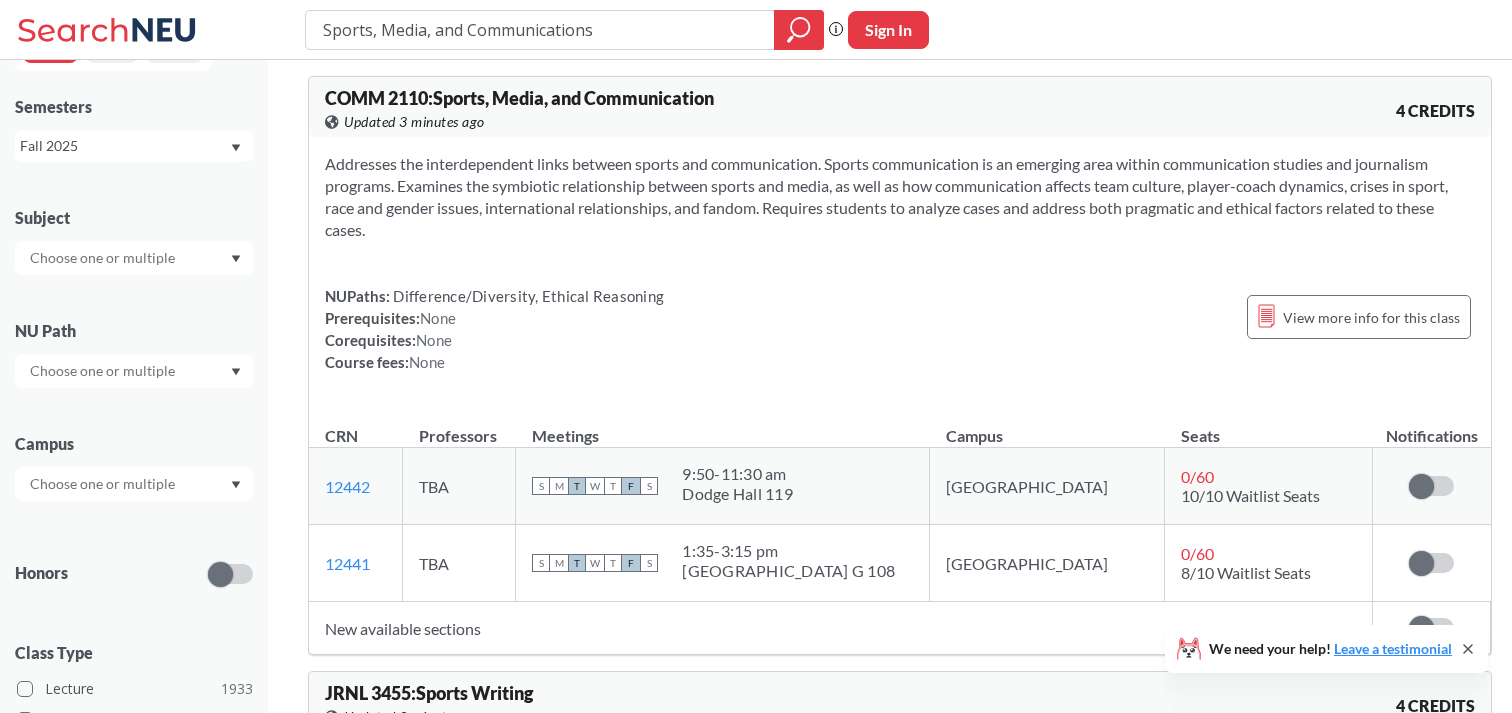scroll, scrollTop: 0, scrollLeft: 0, axis: both 